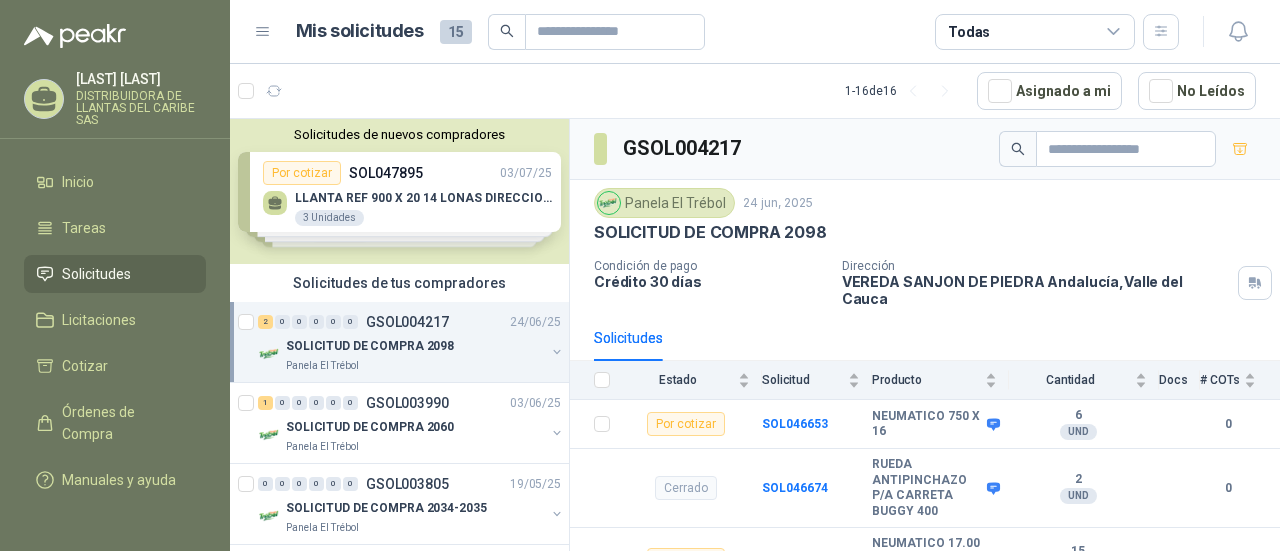 scroll, scrollTop: 0, scrollLeft: 0, axis: both 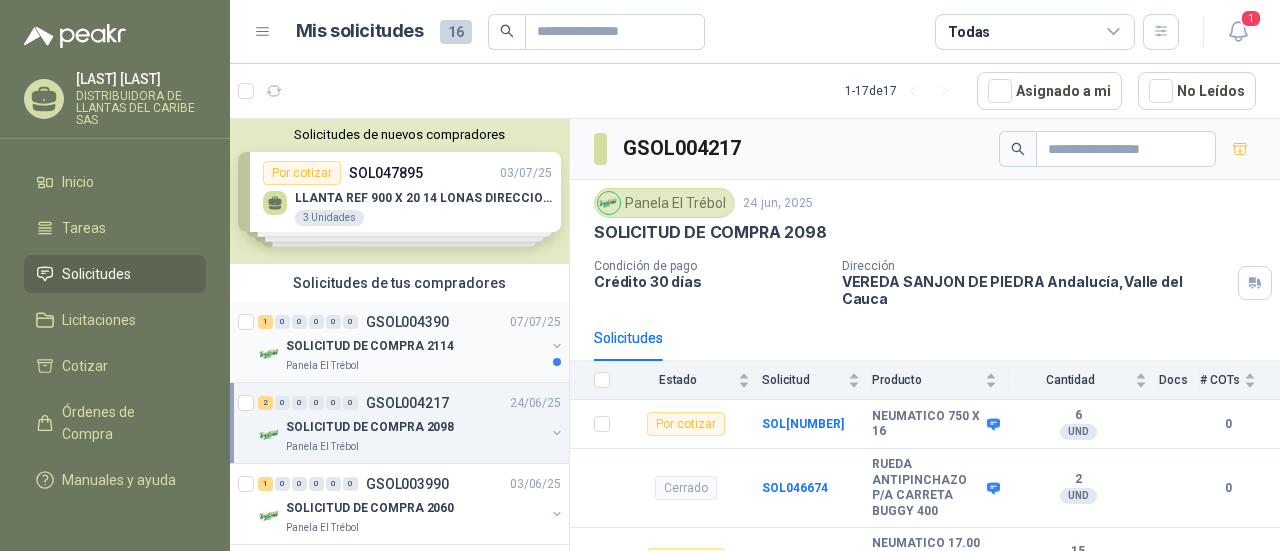 click on "SOLICITUD DE COMPRA 2114" at bounding box center [370, 346] 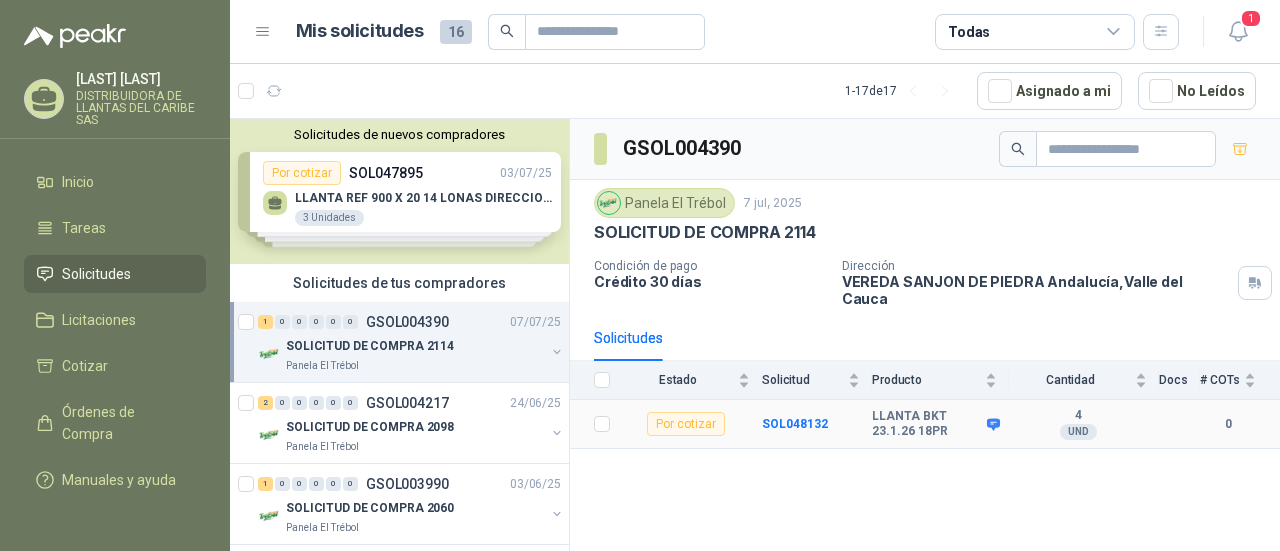 click on "Por cotizar" at bounding box center [686, 424] 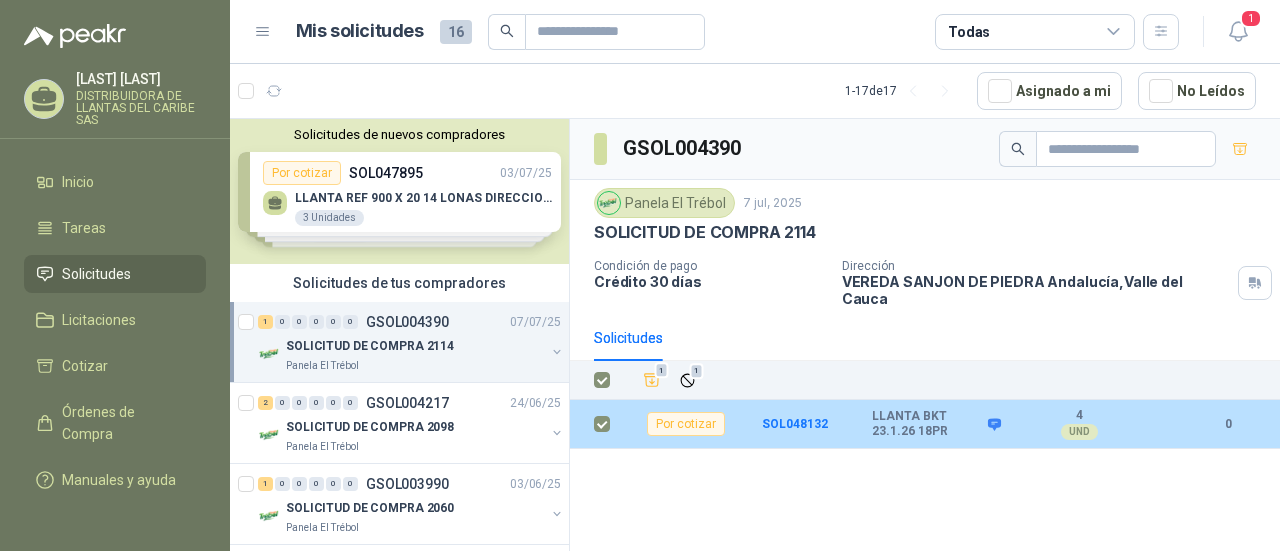 click on "Por cotizar" at bounding box center [686, 424] 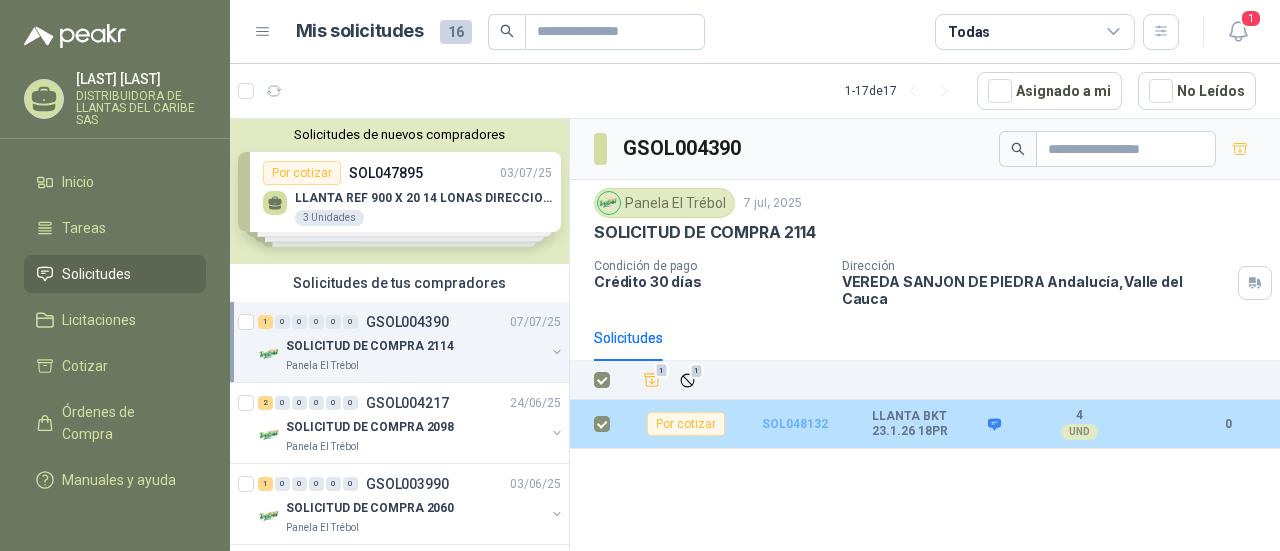 click on "SOL048132" at bounding box center [795, 424] 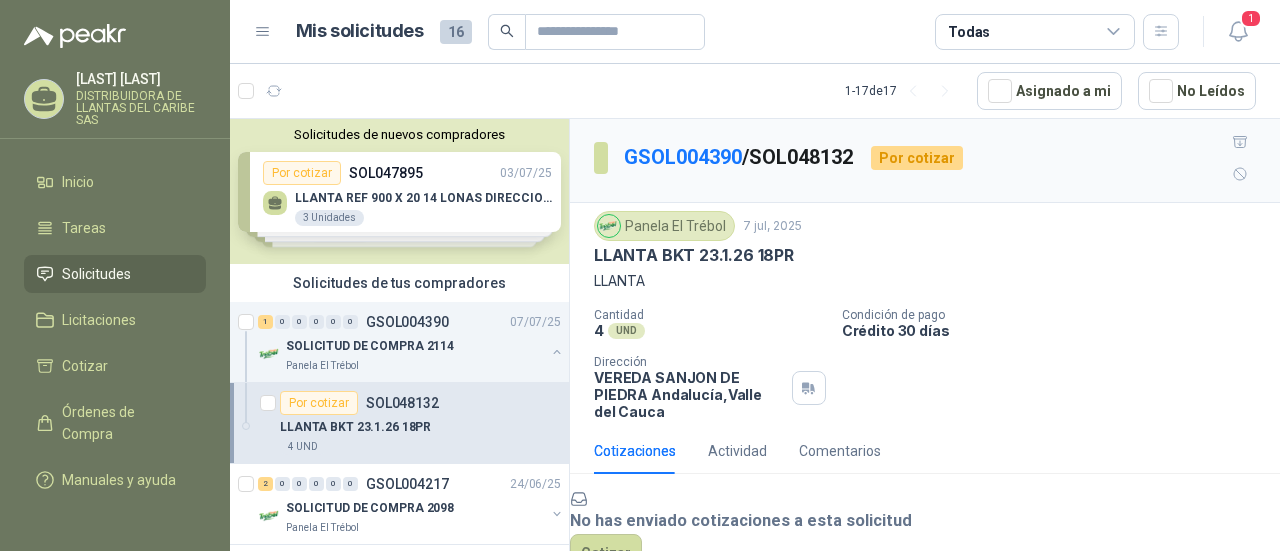 scroll, scrollTop: 0, scrollLeft: 0, axis: both 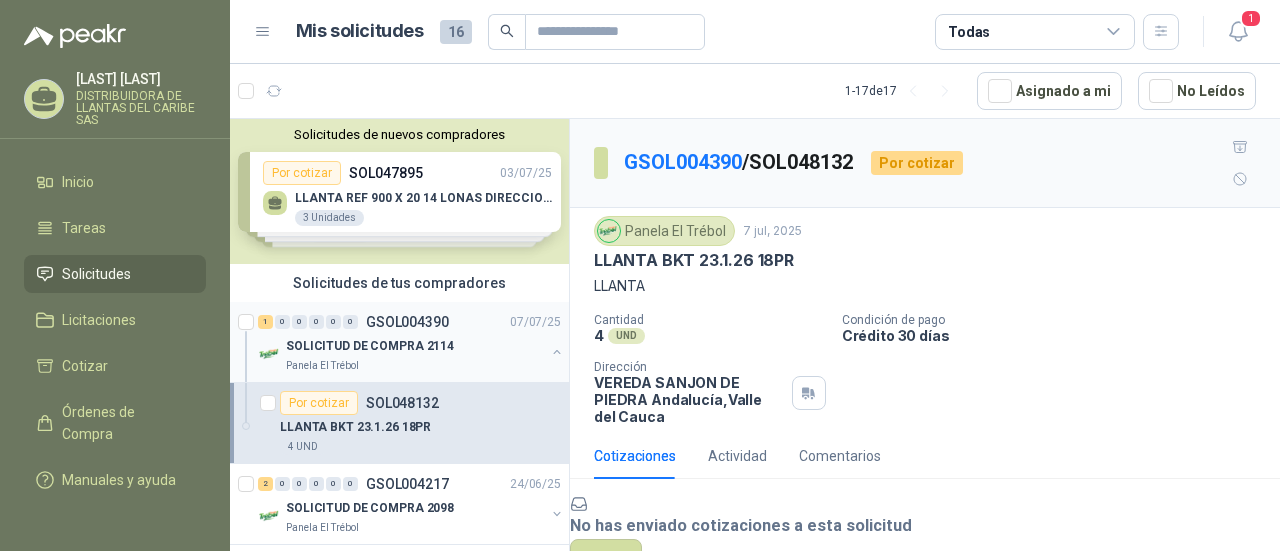 click on "Panela El Trébol" at bounding box center [415, 366] 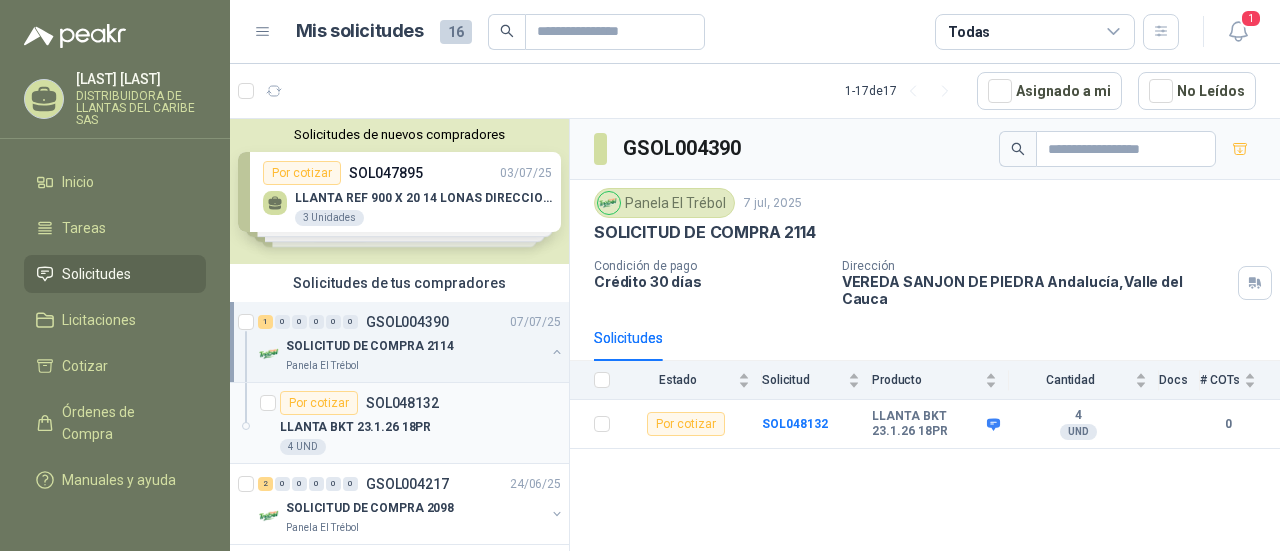 click on "LLANTA BKT 23.1.26 18PR" at bounding box center (420, 427) 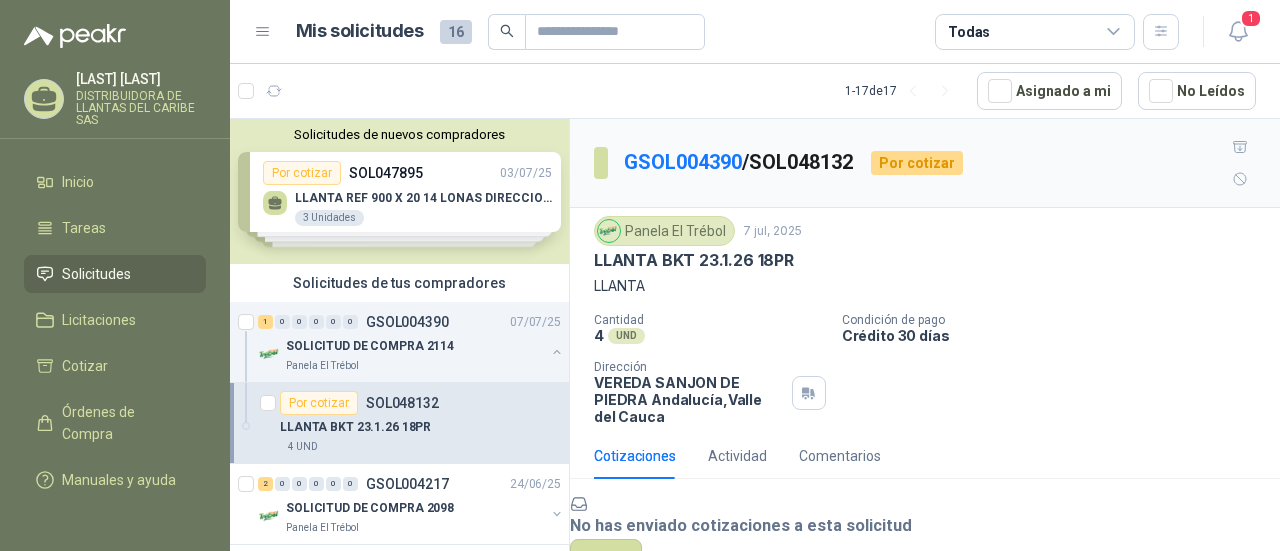 scroll, scrollTop: 100, scrollLeft: 0, axis: vertical 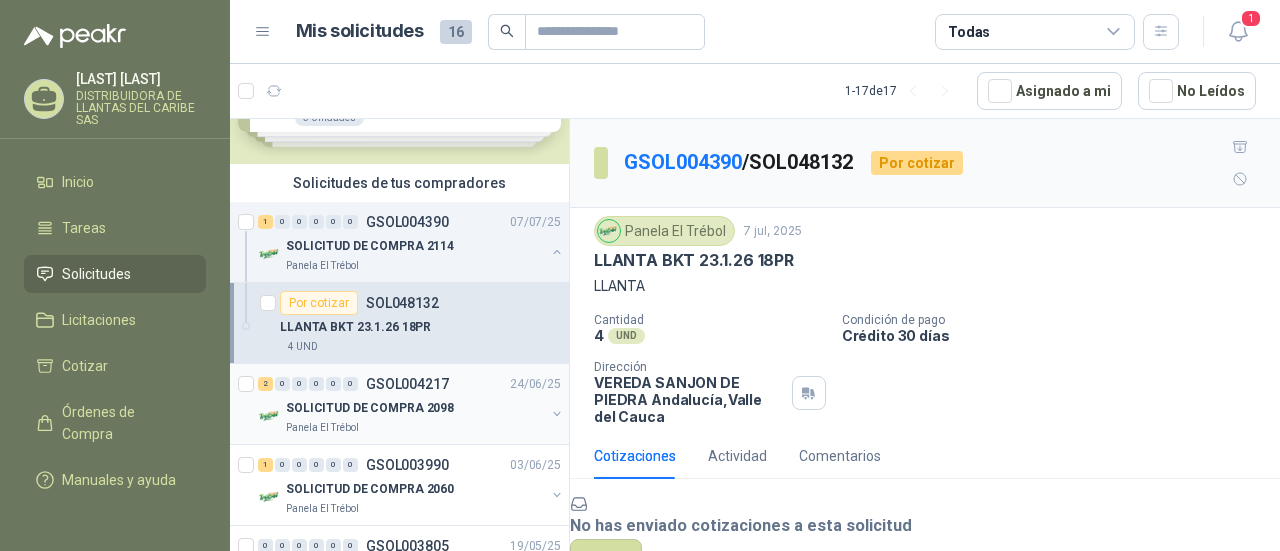 click at bounding box center (557, 414) 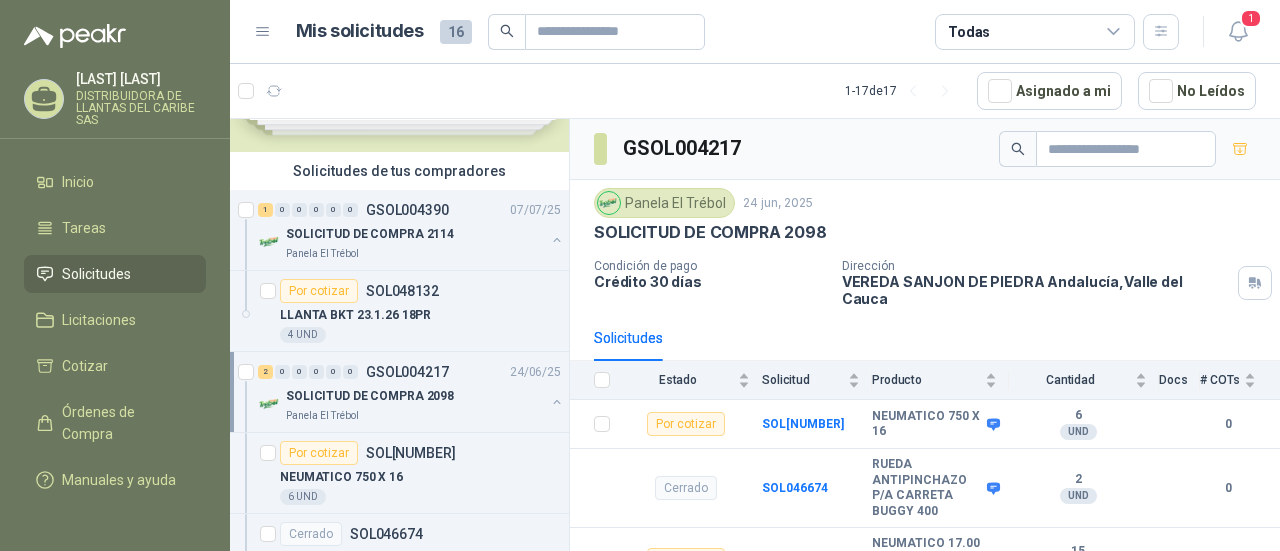scroll, scrollTop: 100, scrollLeft: 0, axis: vertical 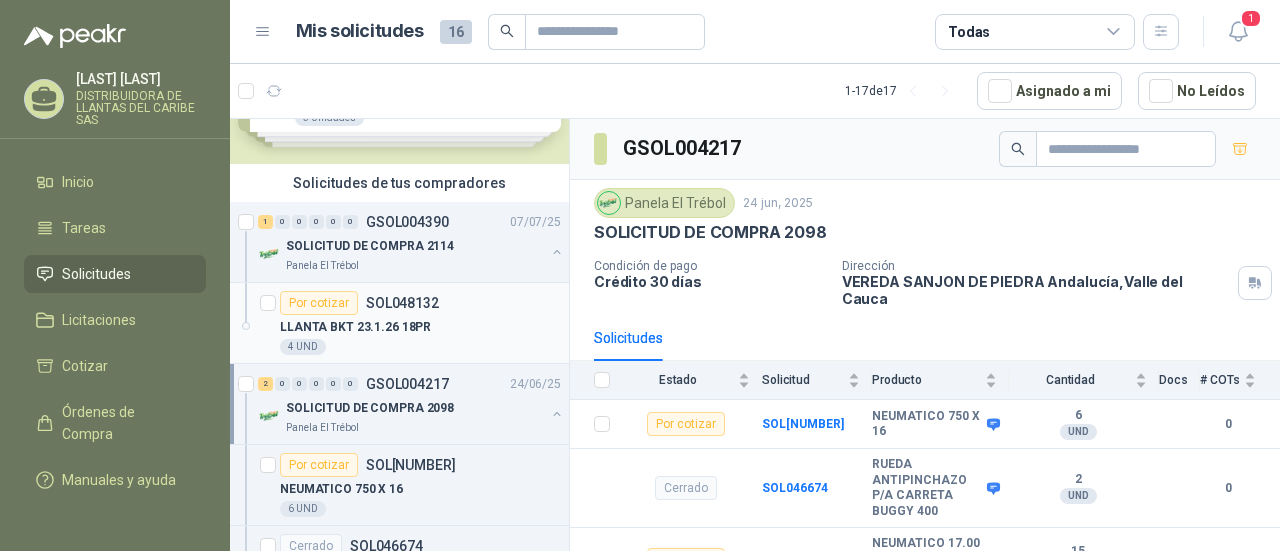 click on "4   UND" at bounding box center (420, 347) 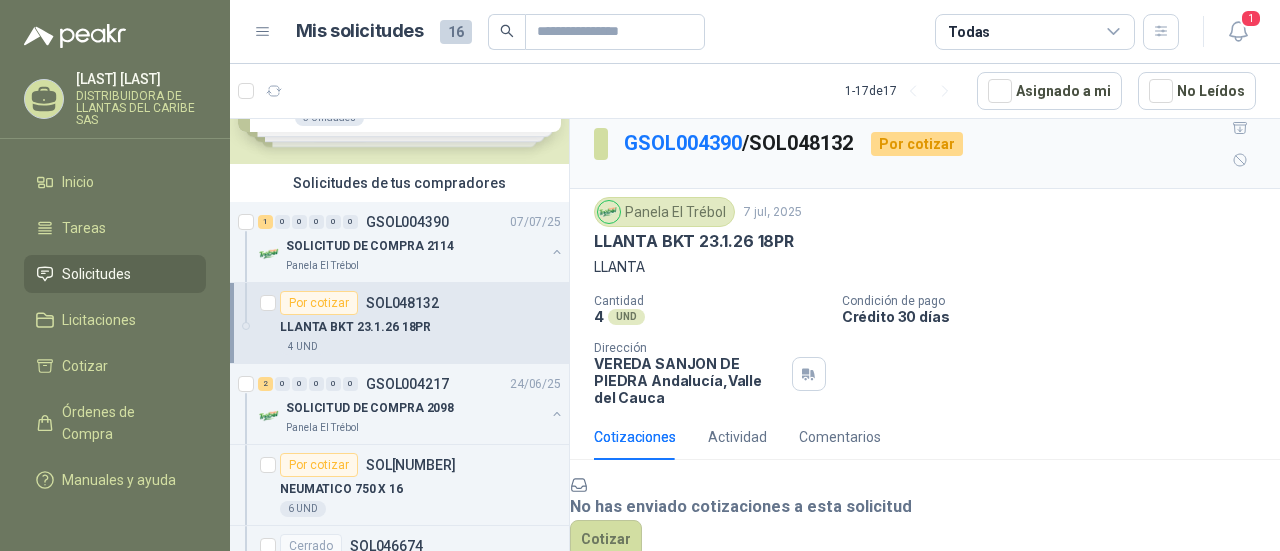 scroll, scrollTop: 158, scrollLeft: 0, axis: vertical 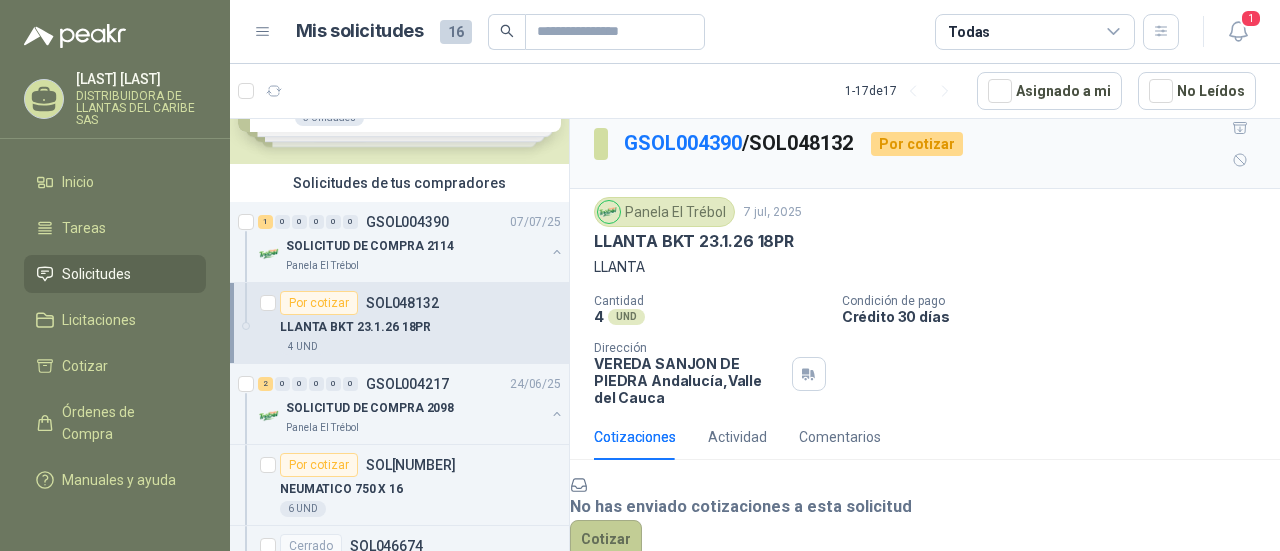click on "Cotizar" at bounding box center [606, 539] 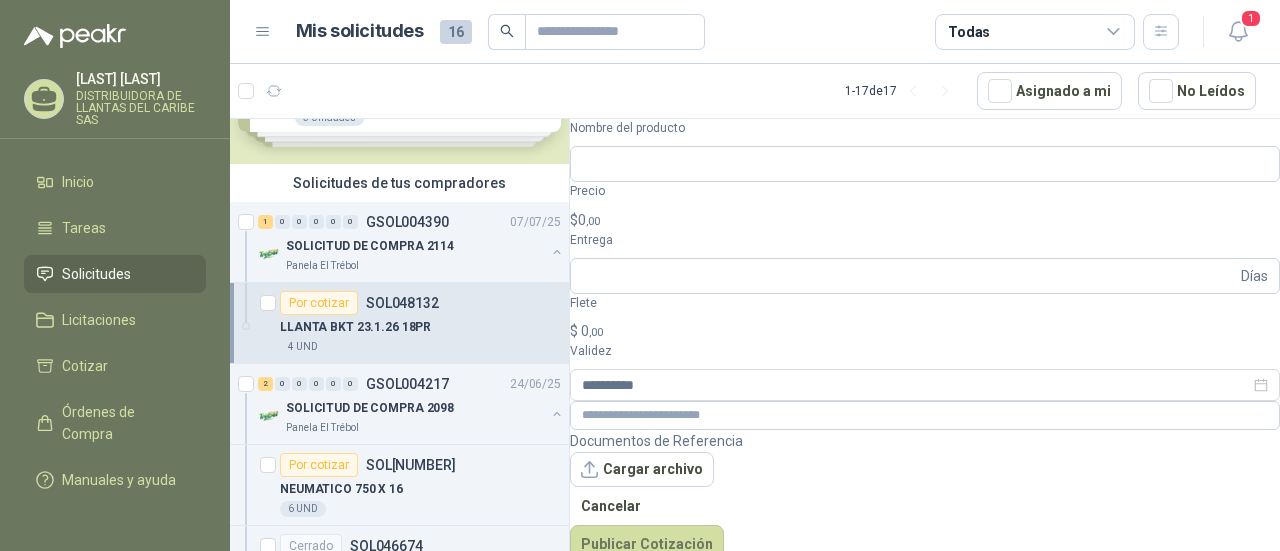 scroll, scrollTop: 144, scrollLeft: 0, axis: vertical 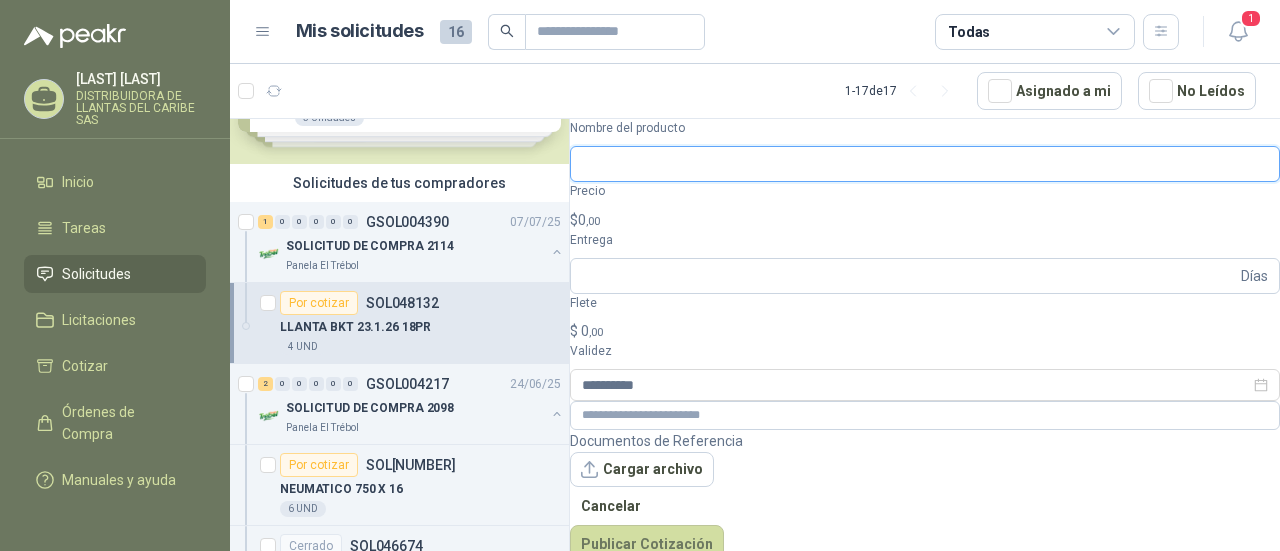 click on "Nombre del producto" at bounding box center (925, 164) 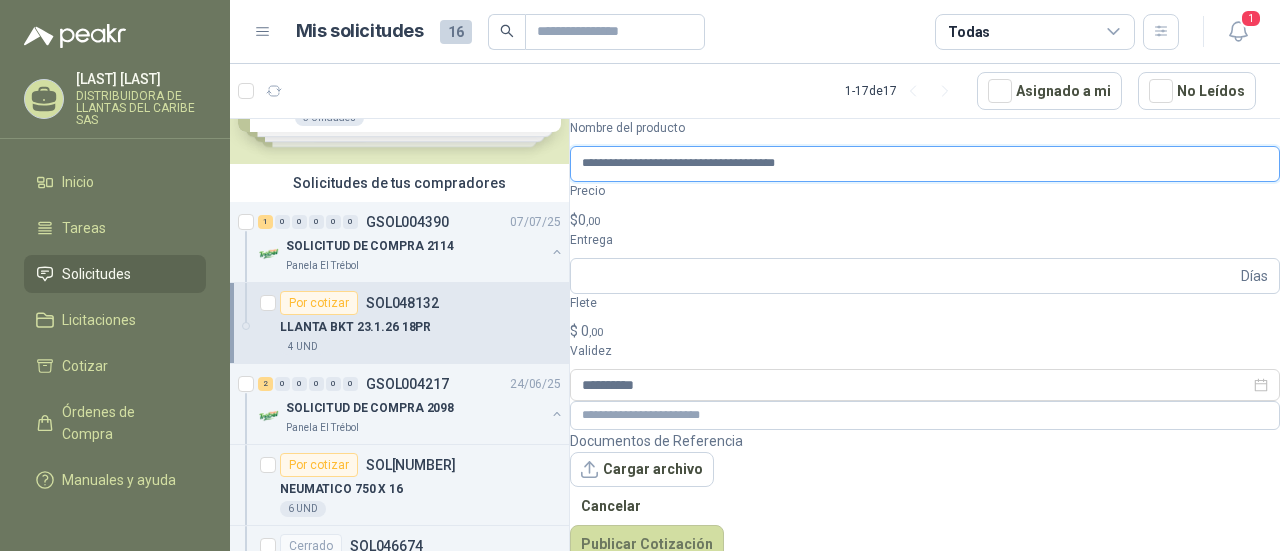 type on "**********" 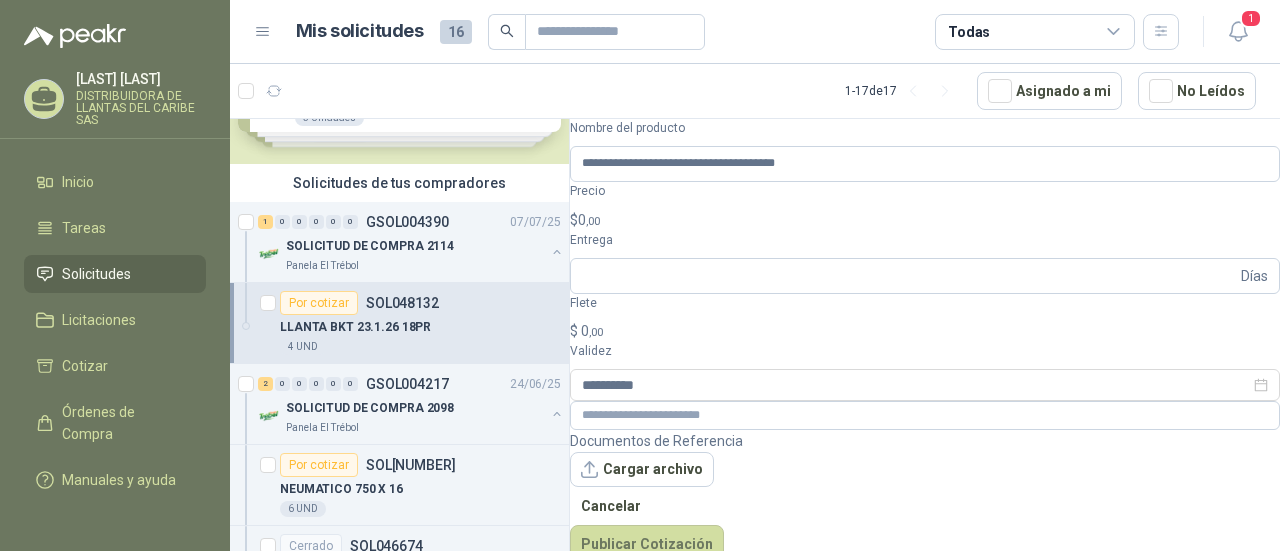 click on "$  0 ,00" at bounding box center [925, 220] 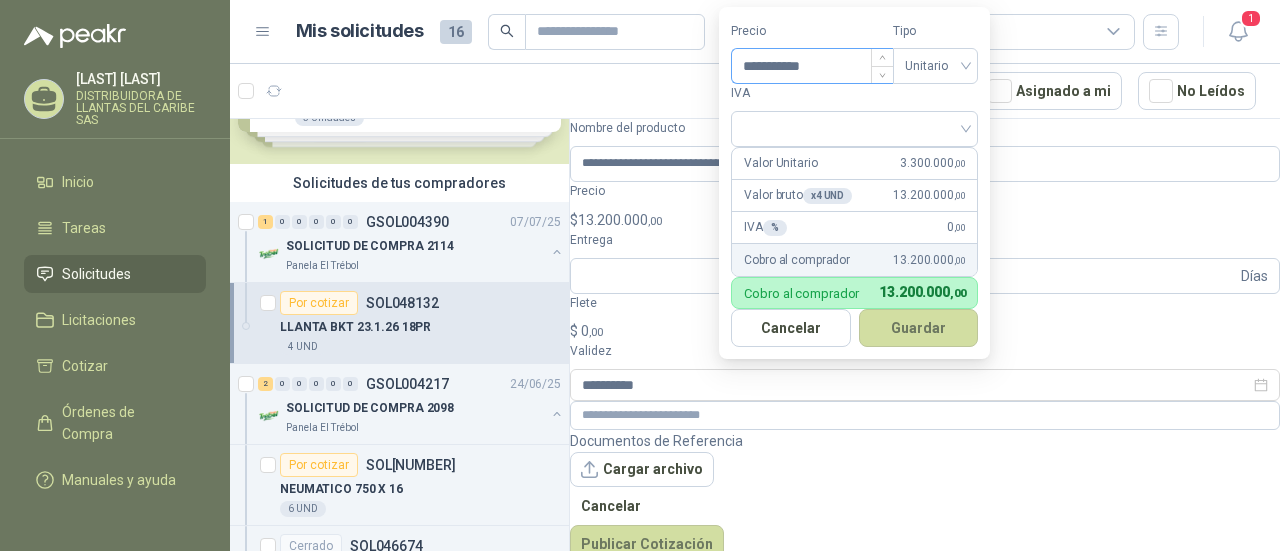 type on "**********" 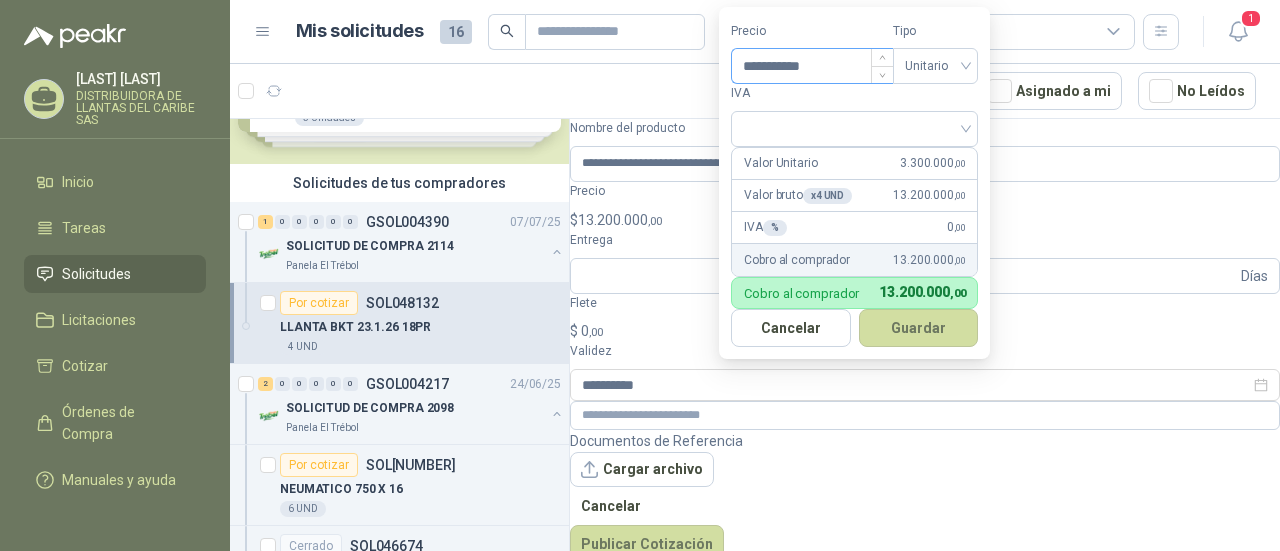 type 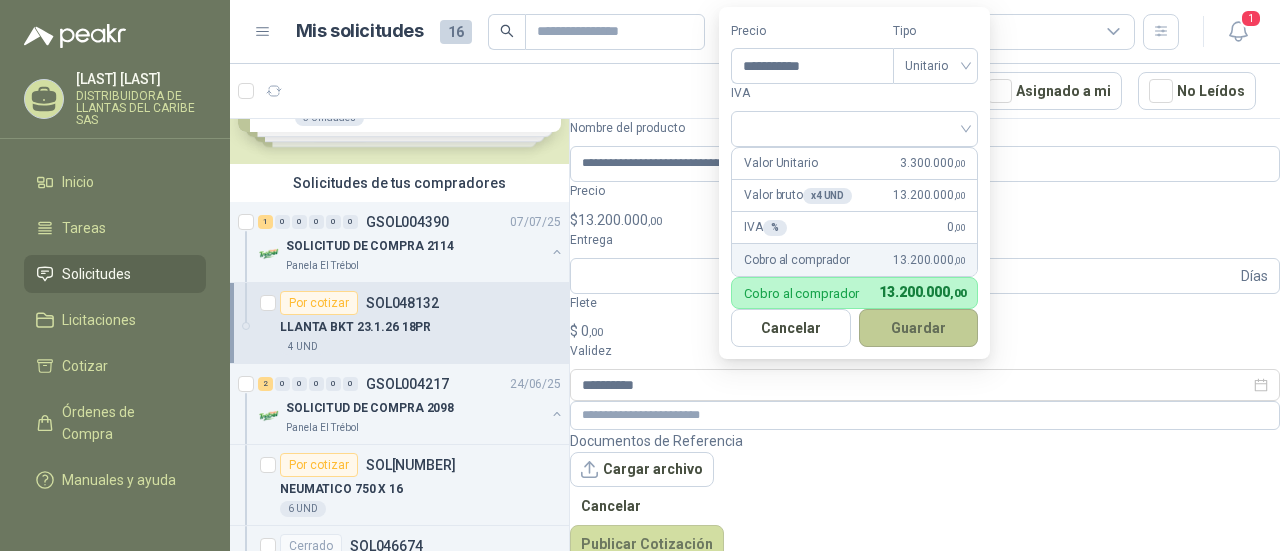click on "Guardar" at bounding box center (919, 328) 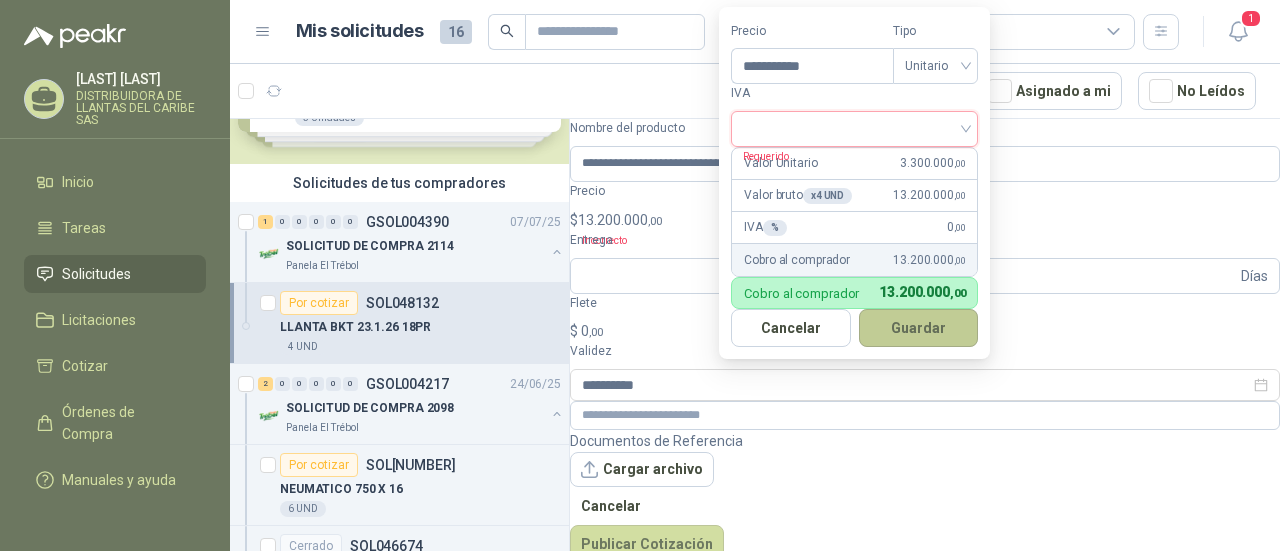 click on "Guardar" at bounding box center (919, 328) 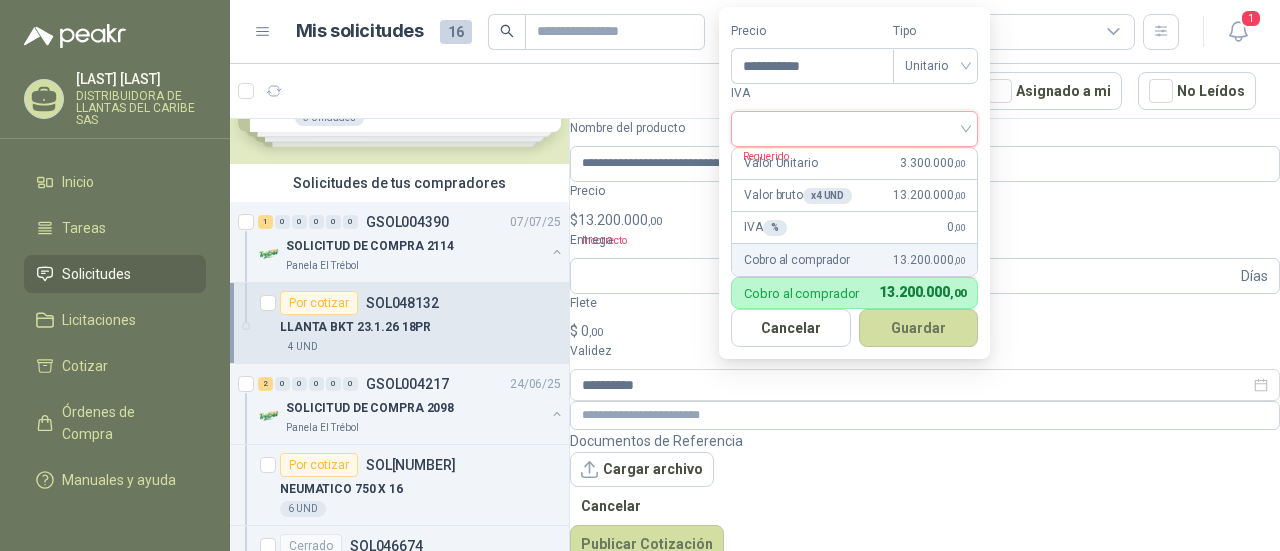 click at bounding box center (854, 127) 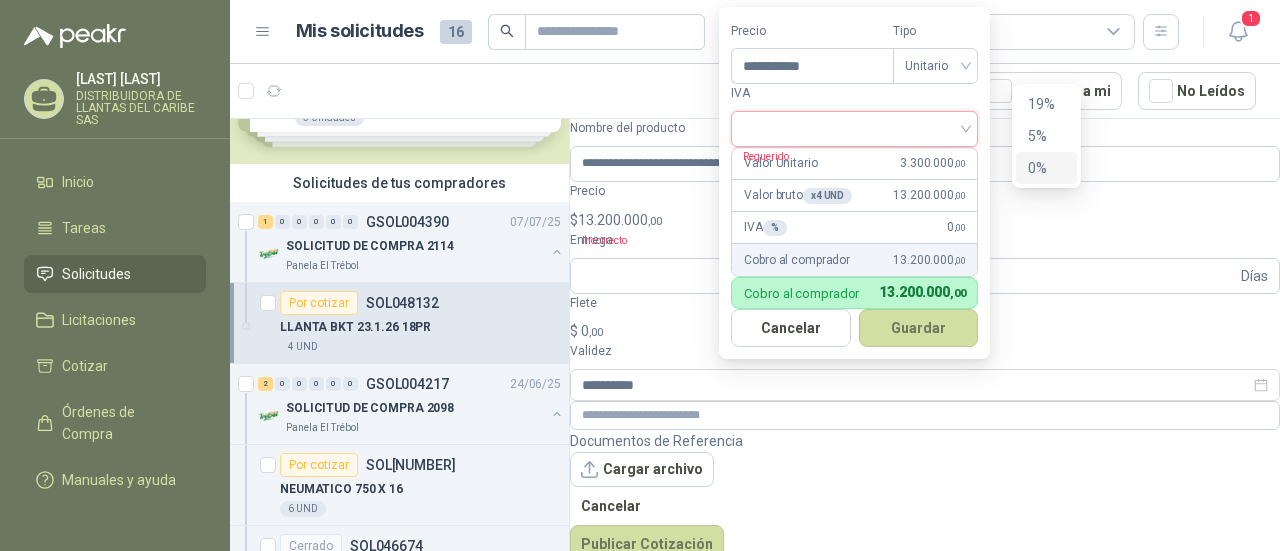 click on "0%" at bounding box center [1046, 168] 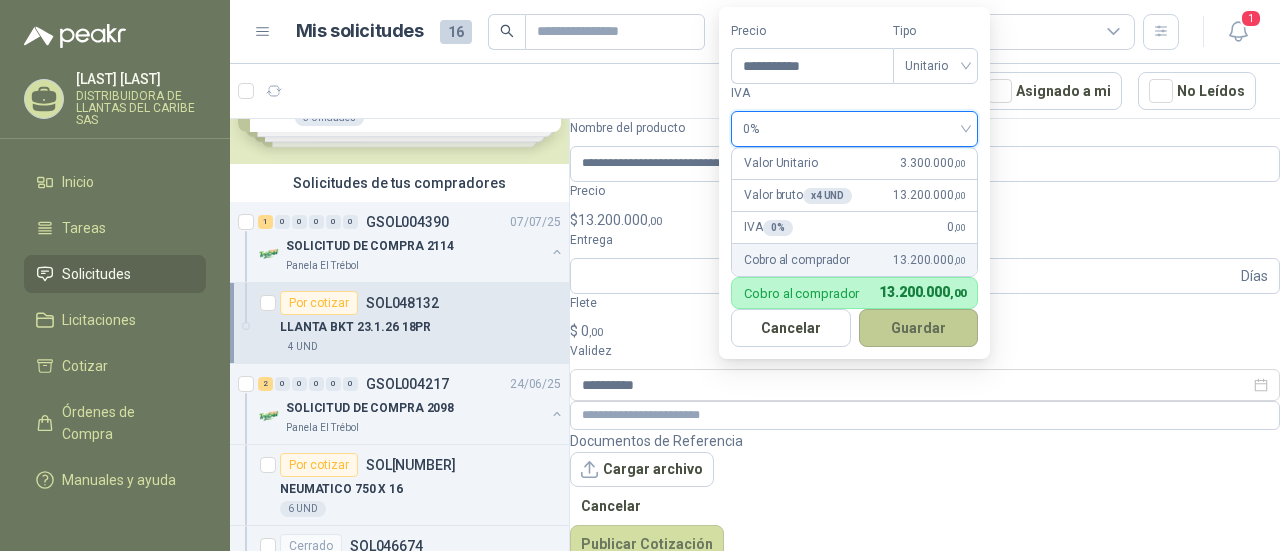 click on "Guardar" at bounding box center [919, 328] 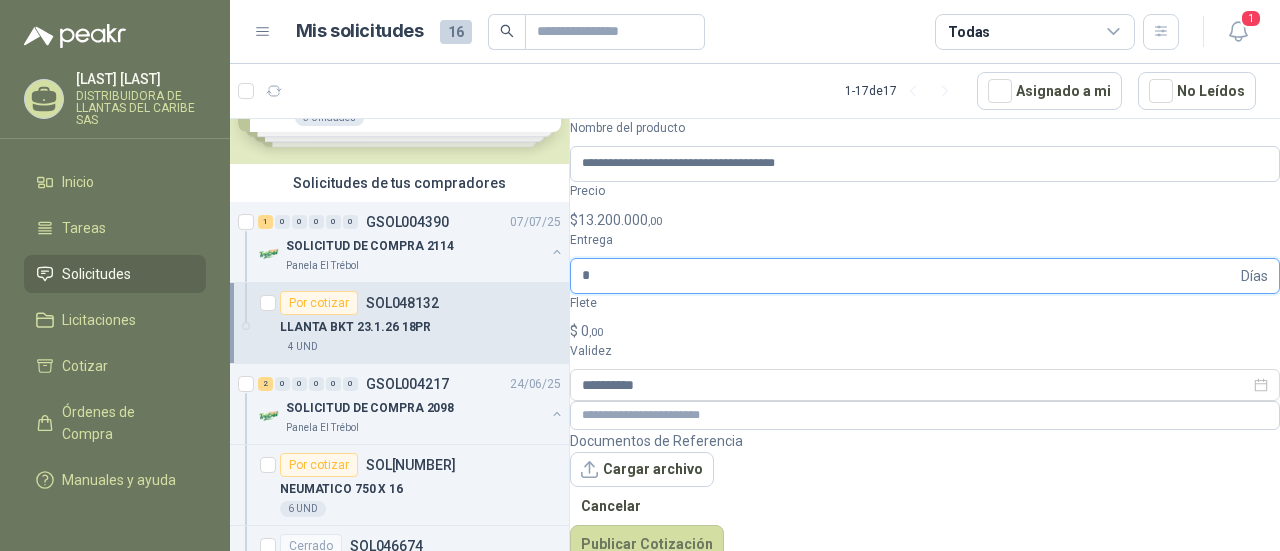 type on "*" 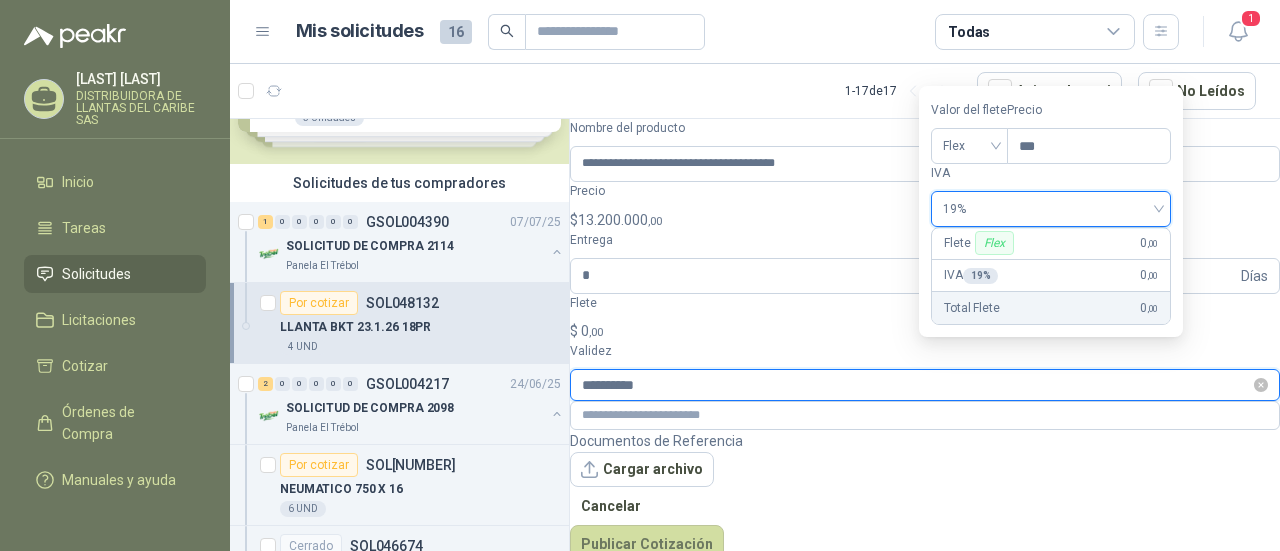 click on "**********" at bounding box center [916, 385] 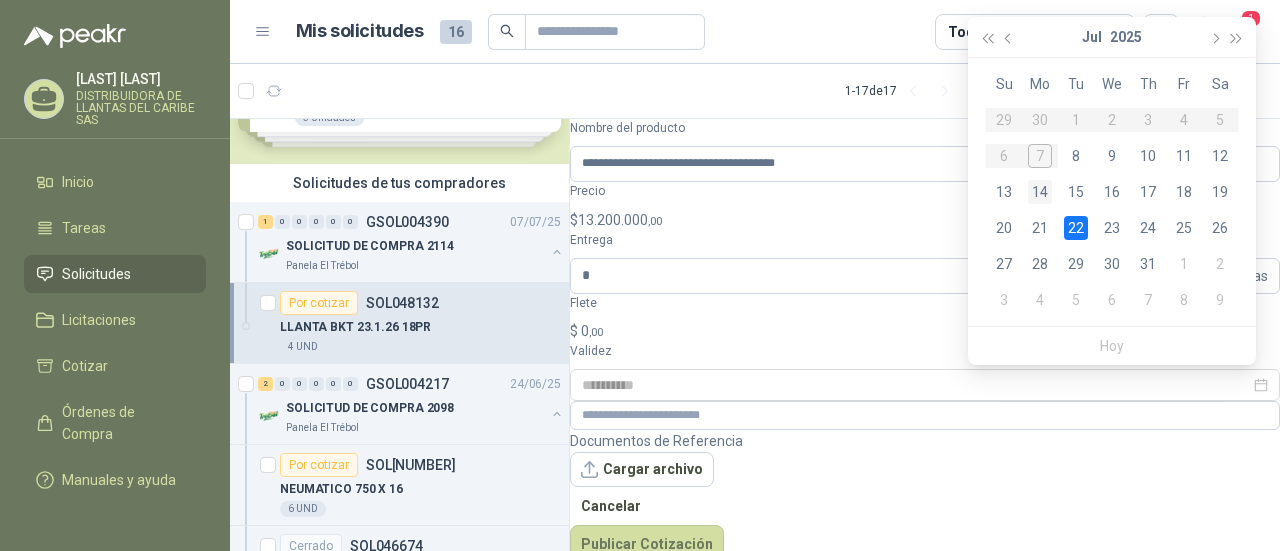 click on "14" at bounding box center (1040, 192) 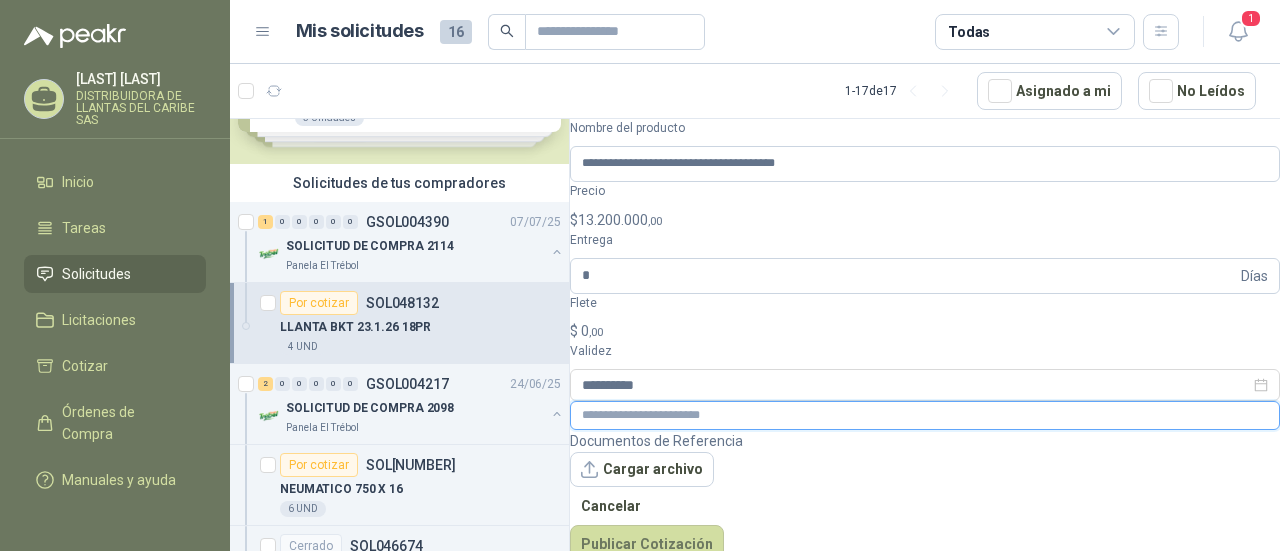click at bounding box center (925, 415) 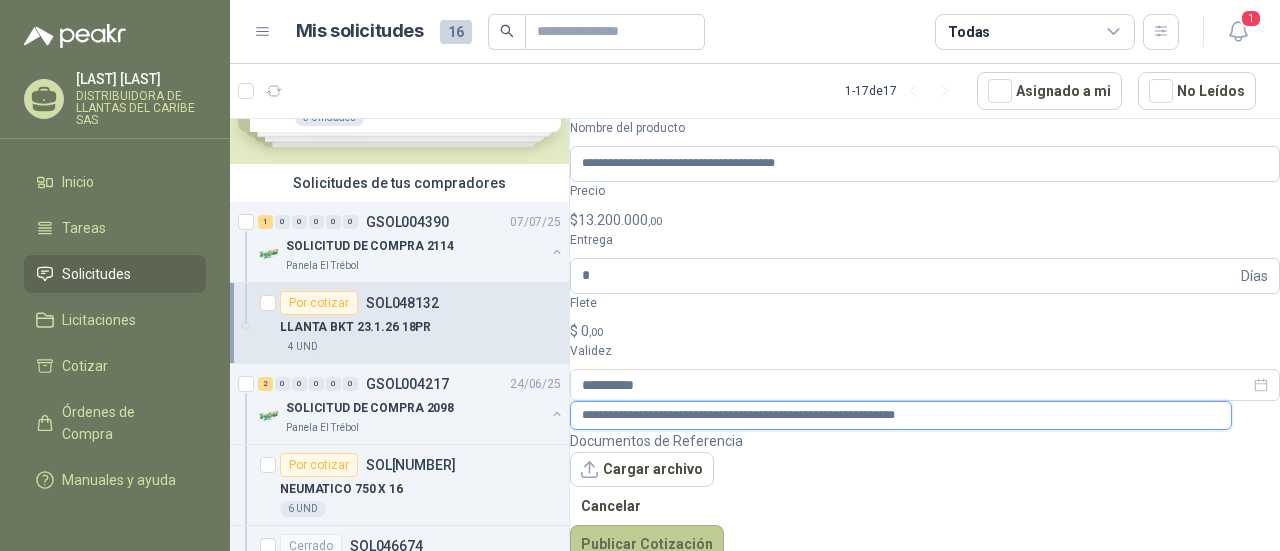 type on "**********" 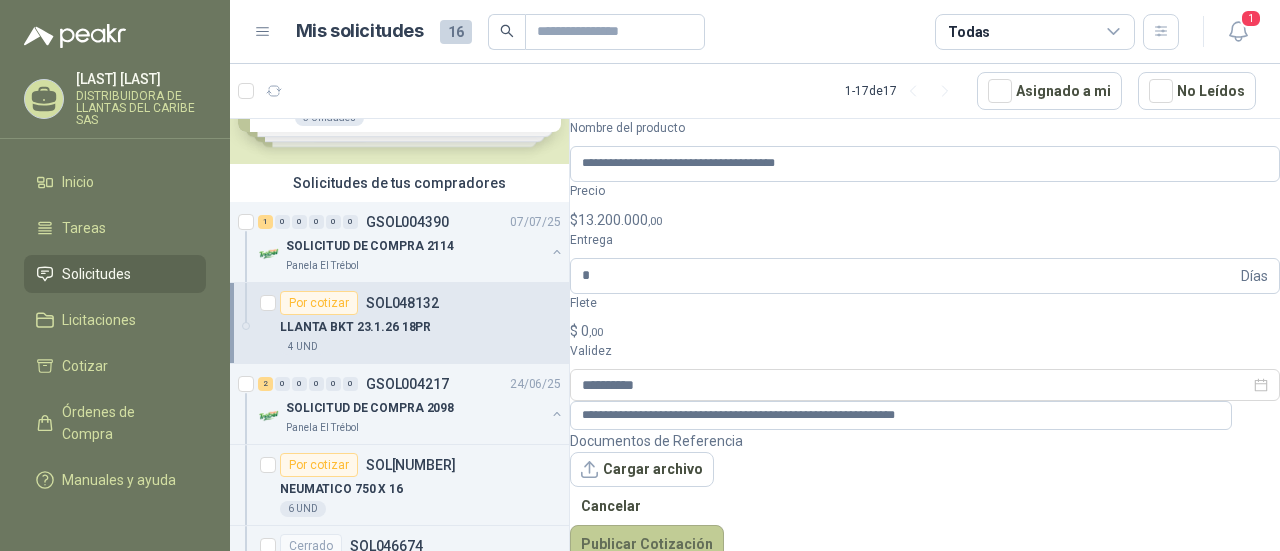 click on "Publicar Cotización" at bounding box center [647, 544] 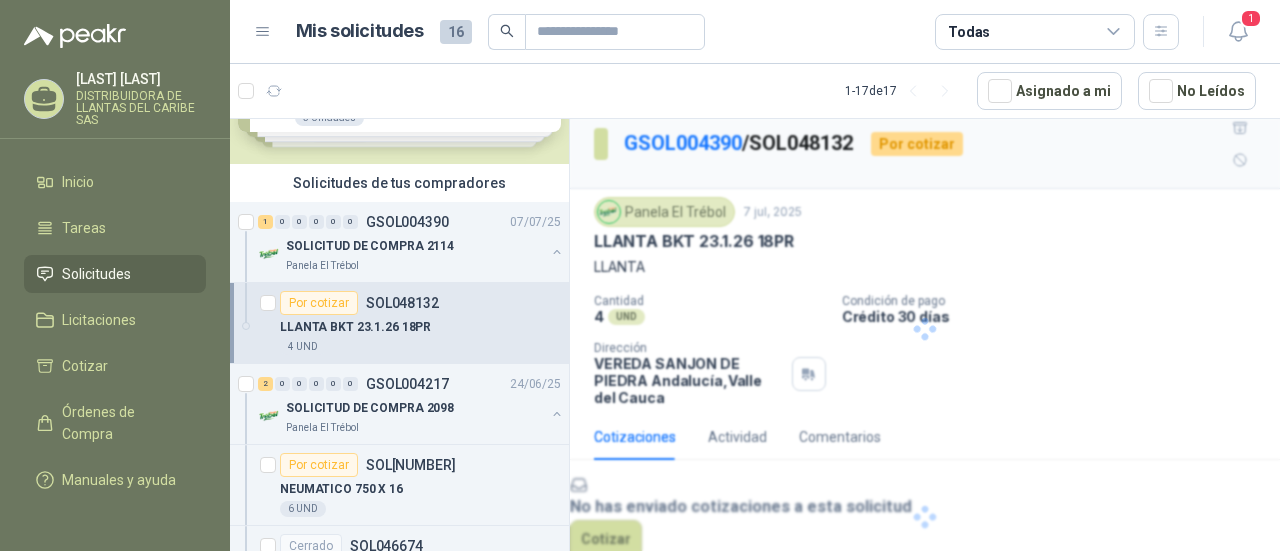 scroll, scrollTop: 36, scrollLeft: 0, axis: vertical 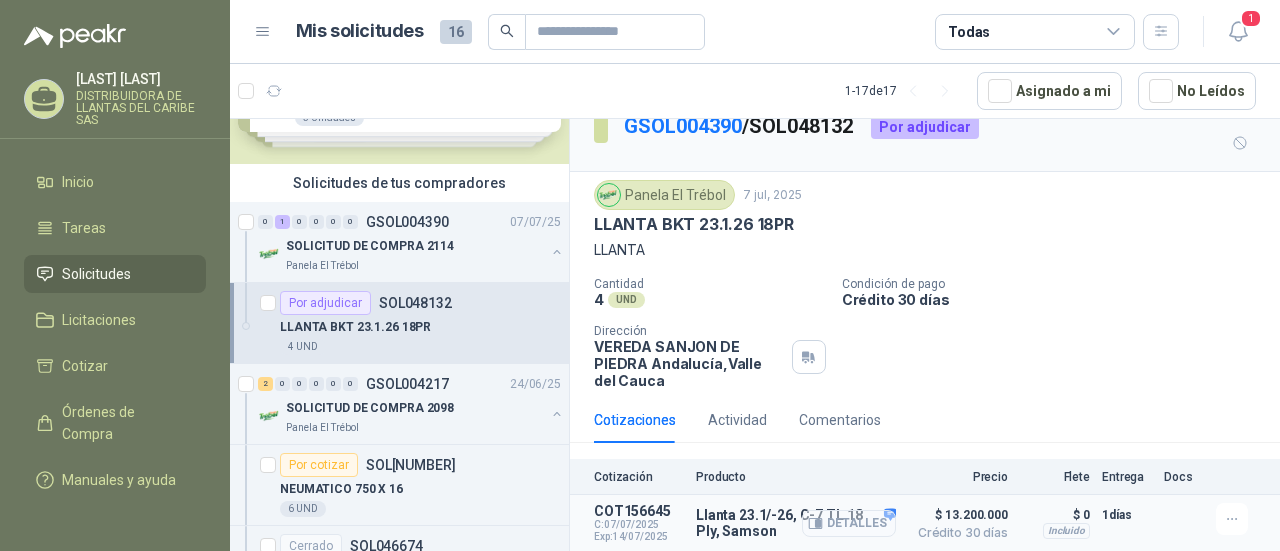 click on "Detalles" at bounding box center [849, 523] 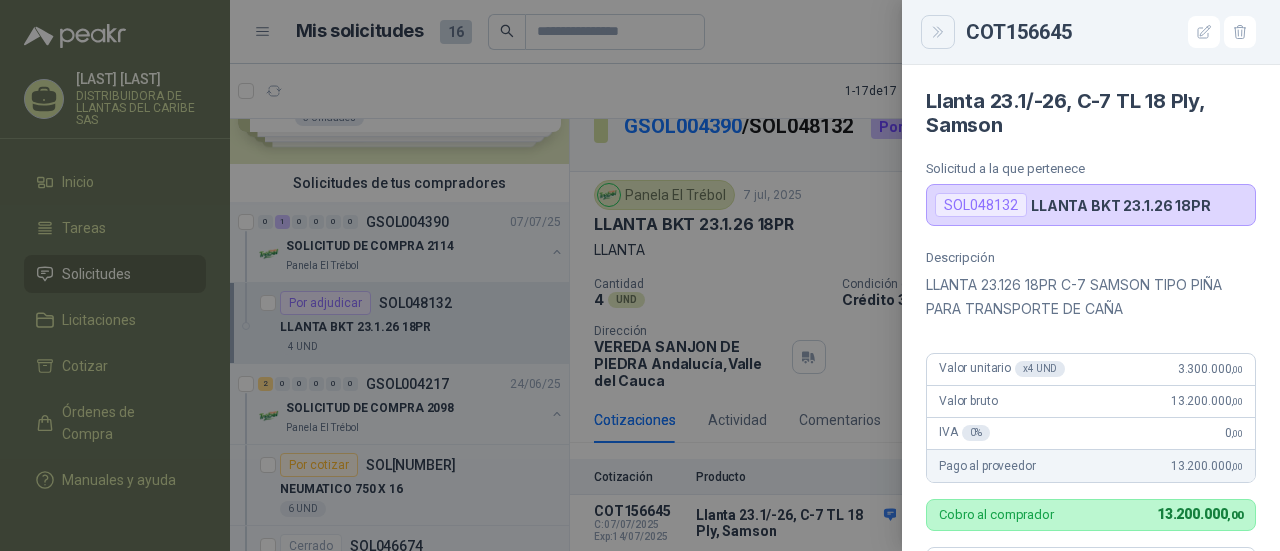 click at bounding box center [938, 32] 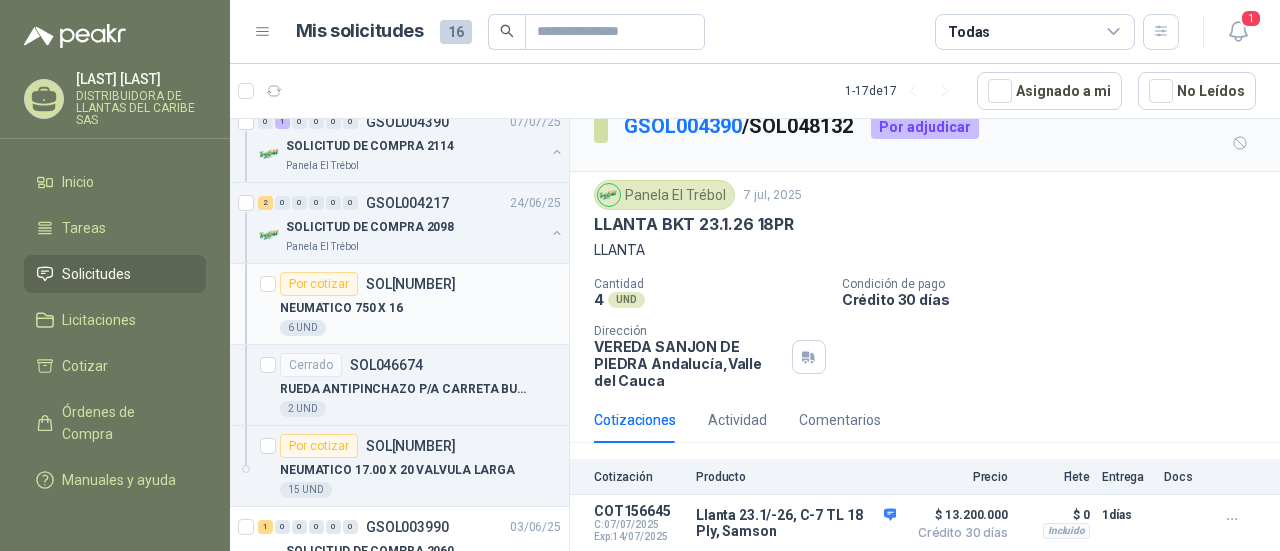 scroll, scrollTop: 400, scrollLeft: 0, axis: vertical 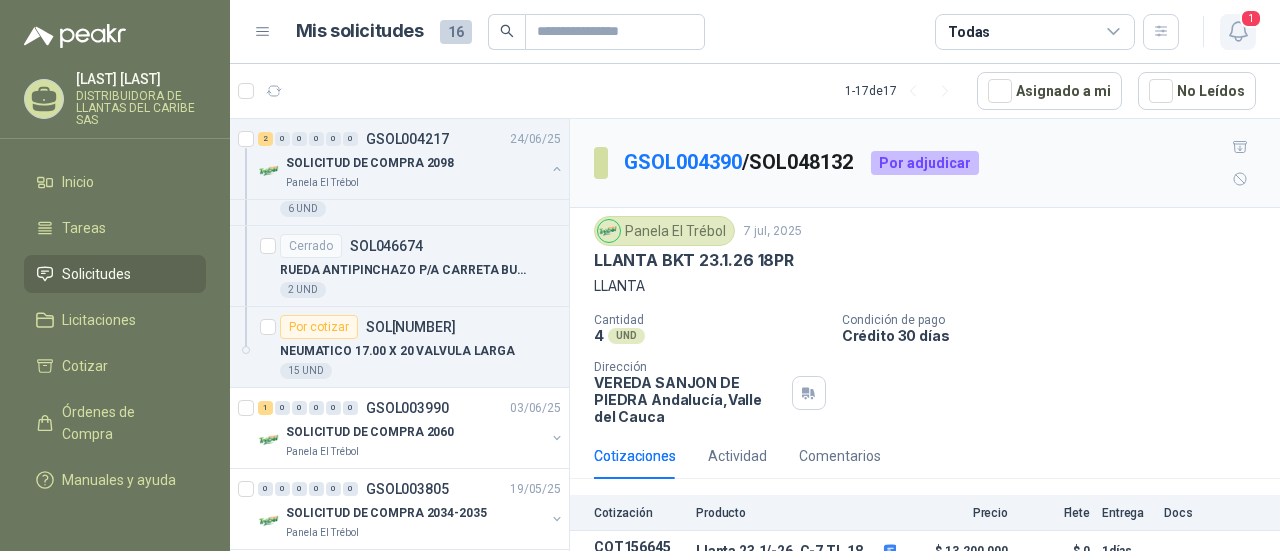 click at bounding box center (1238, 31) 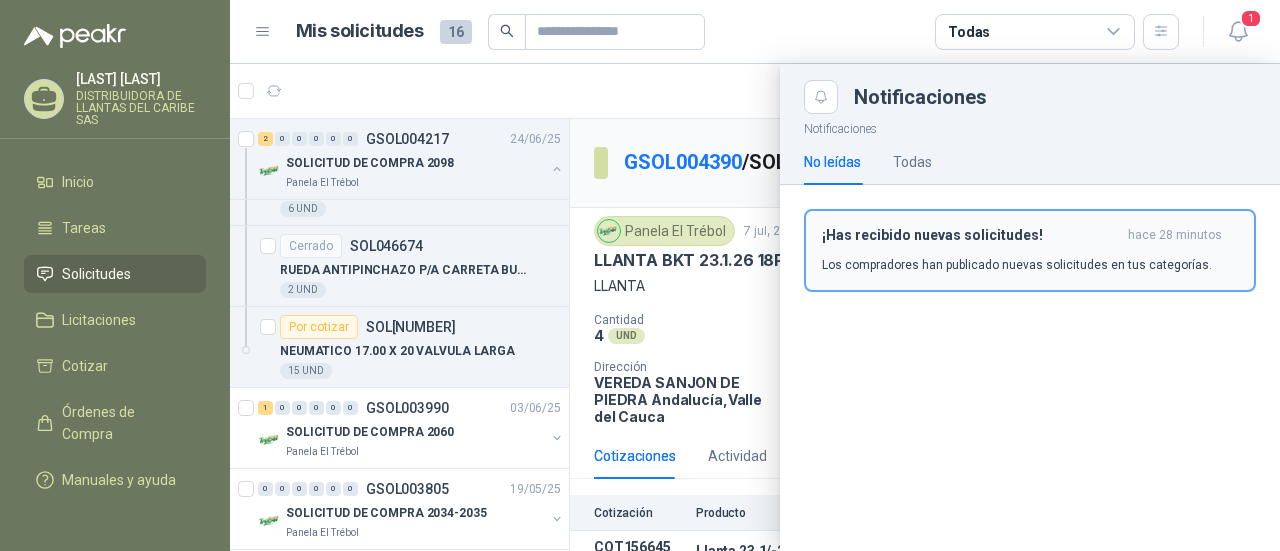 click on "¡Has recibido nuevas solicitudes! hace 28 minutos   Los compradores han publicado nuevas solicitudes en tus categorías." at bounding box center (1030, 250) 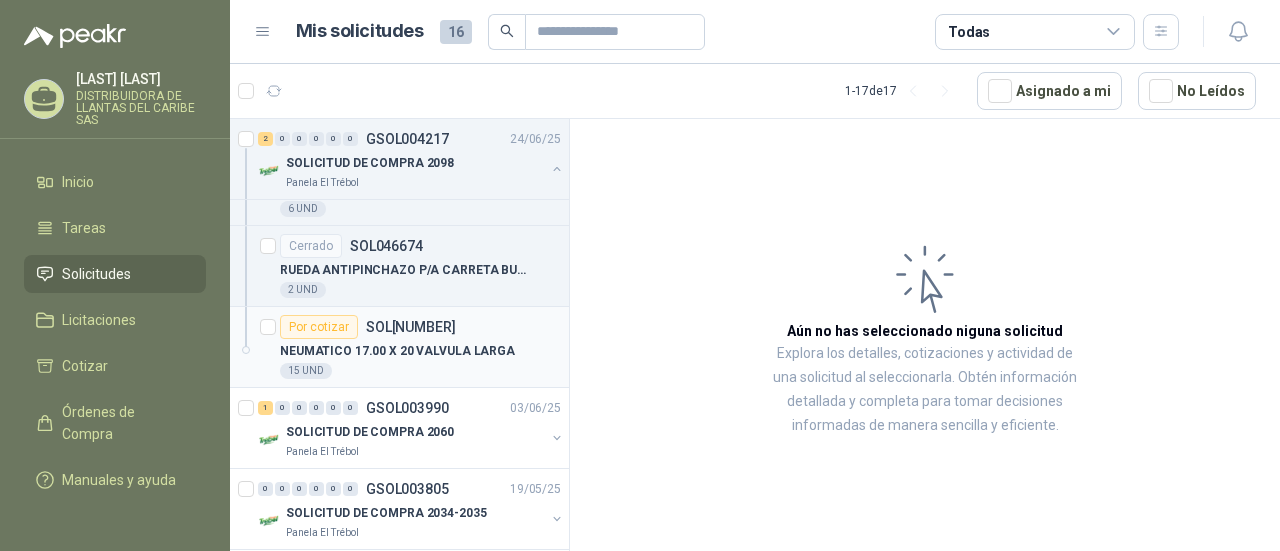 scroll, scrollTop: 0, scrollLeft: 0, axis: both 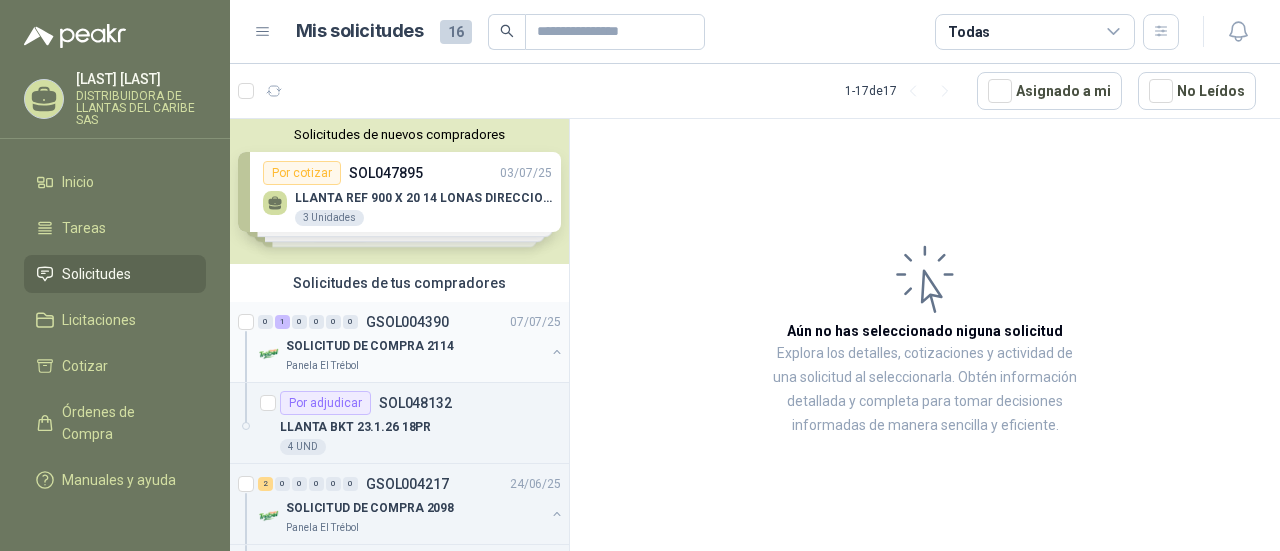 click on "SOLICITUD DE COMPRA 2114" at bounding box center (415, 346) 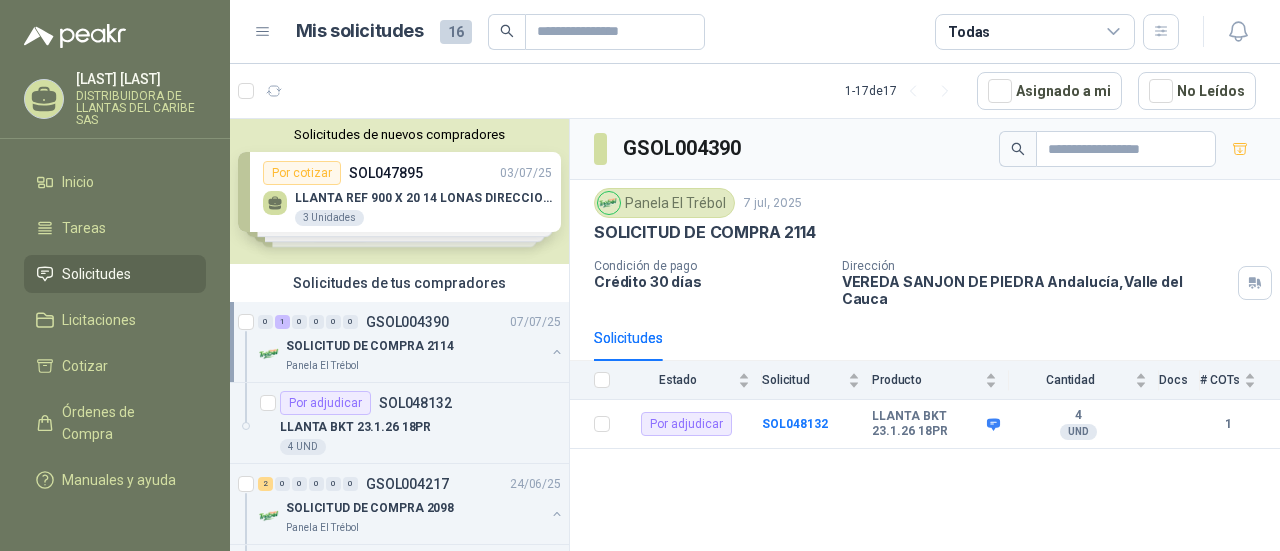 click at bounding box center [557, 352] 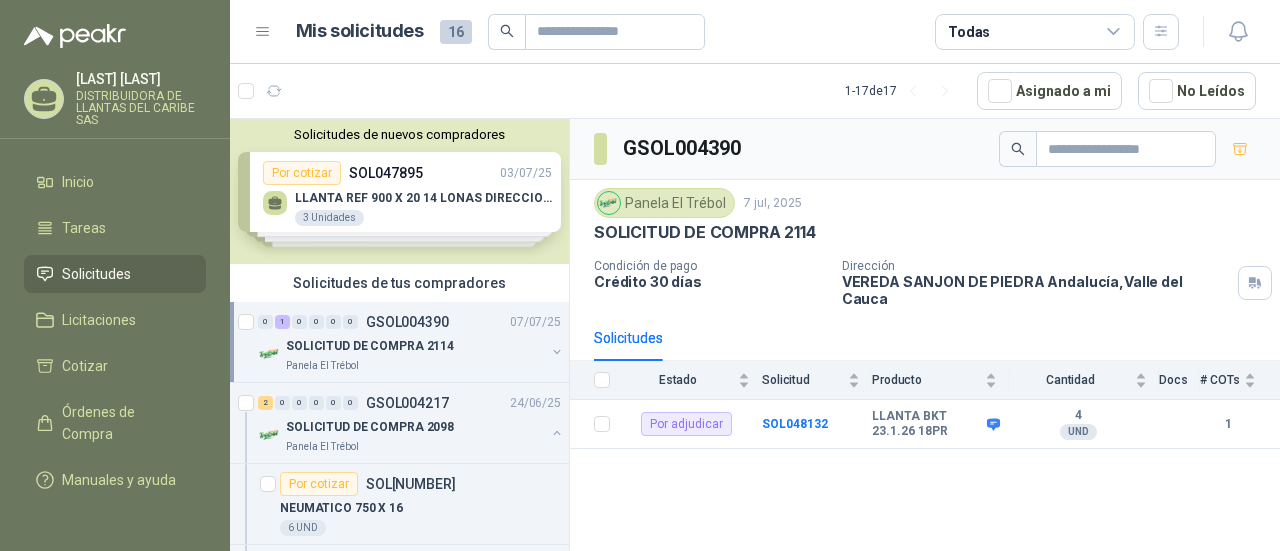 click at bounding box center (557, 352) 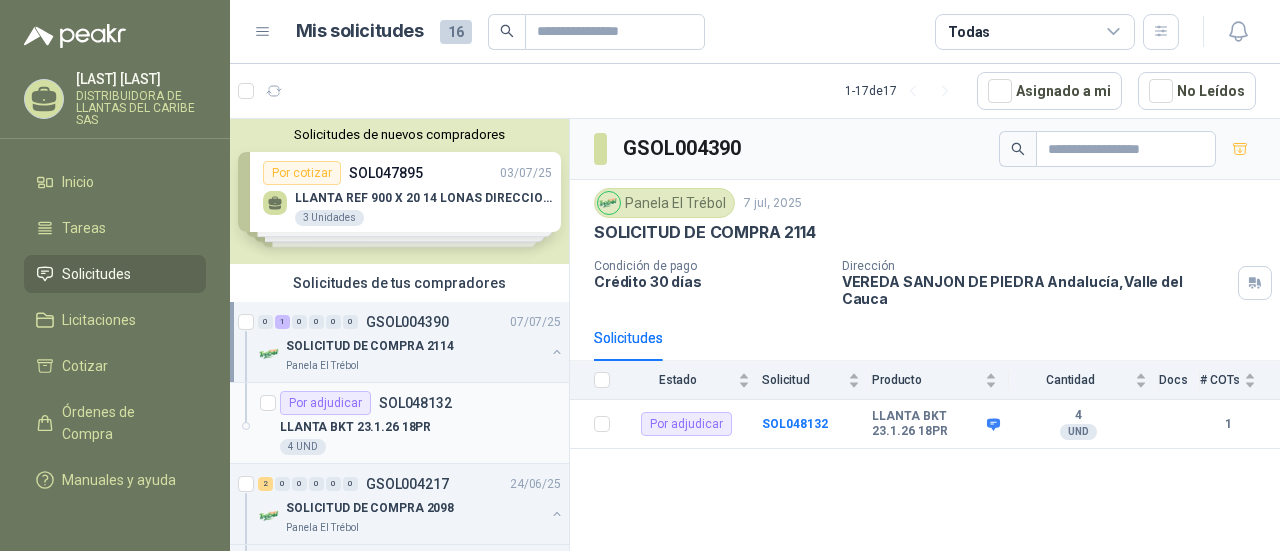 click on "LLANTA BKT 23.1.26 18PR" at bounding box center (420, 427) 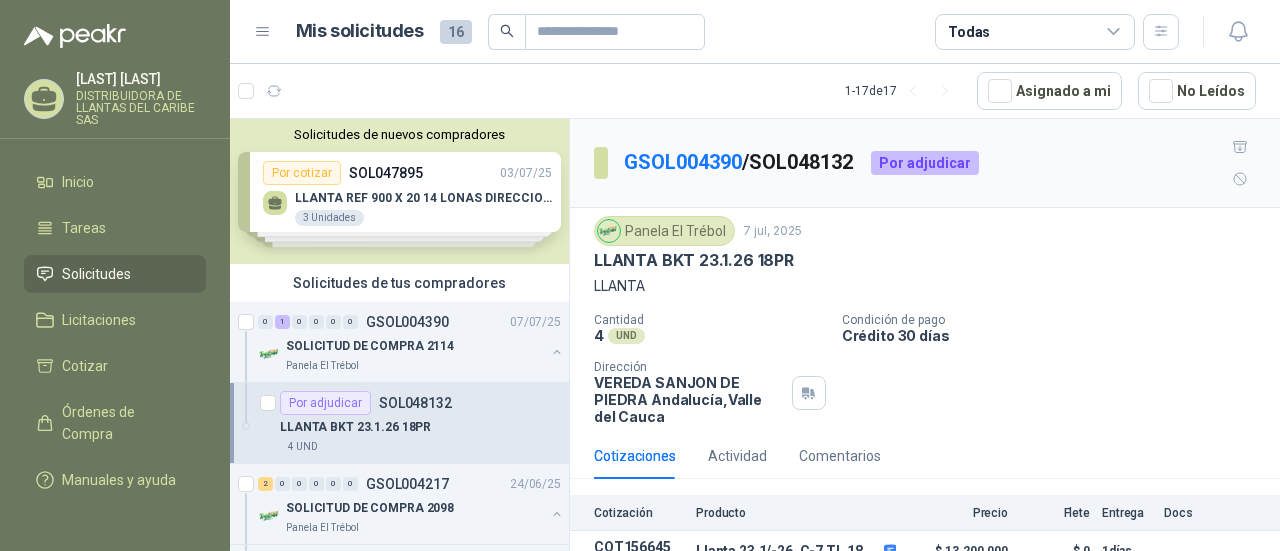 scroll, scrollTop: 36, scrollLeft: 0, axis: vertical 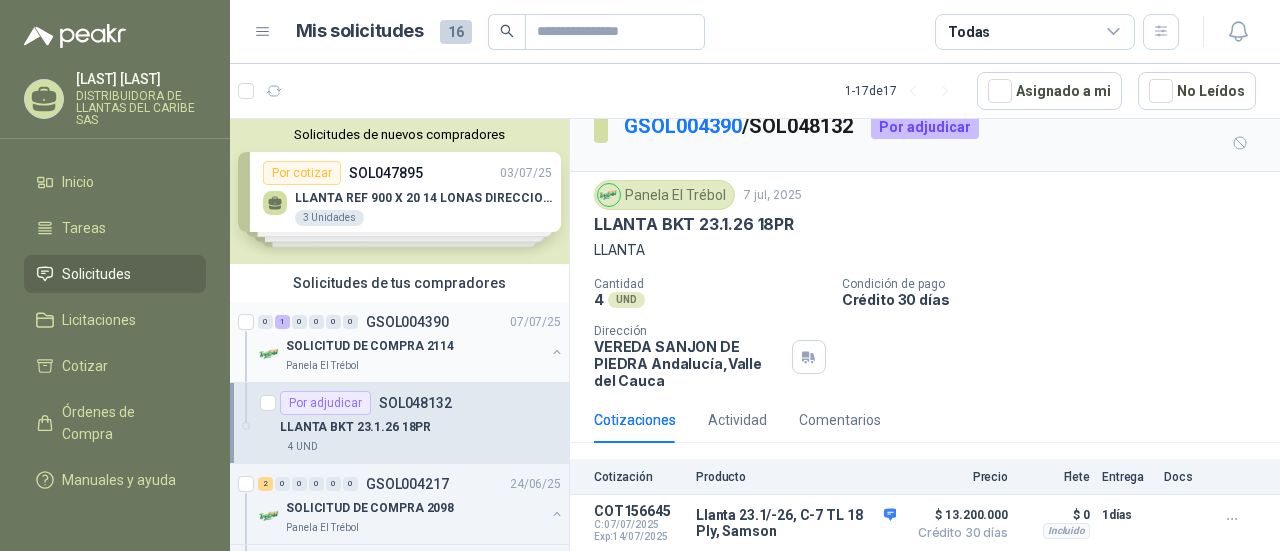click on "0   1   0   0   0   0   GSOL004390 07/07/25" at bounding box center [411, 322] 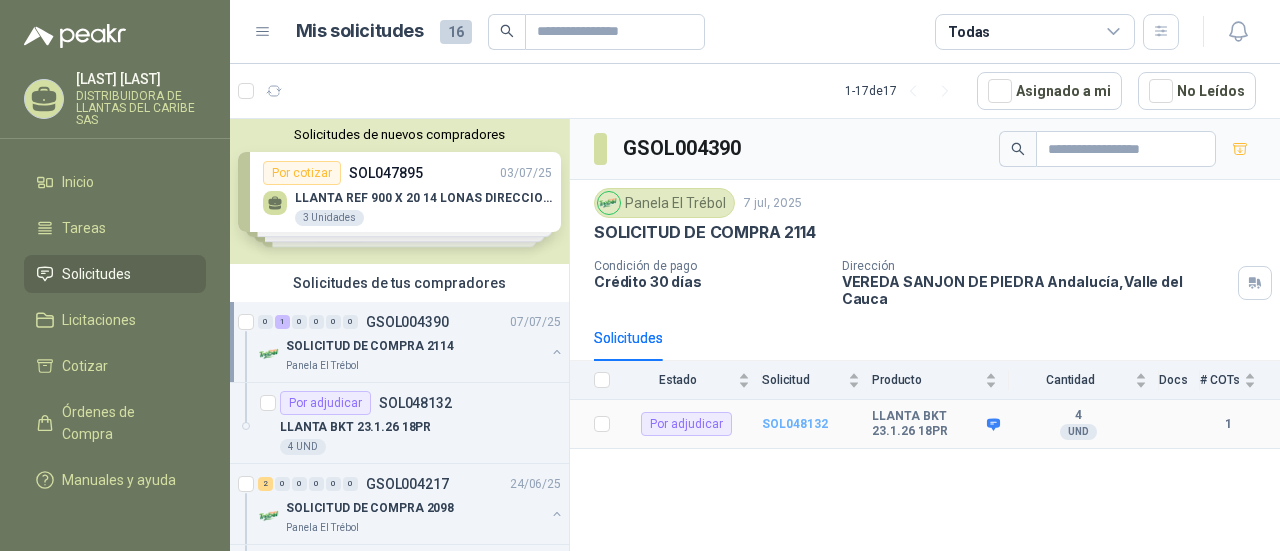 click on "SOL048132" at bounding box center [795, 424] 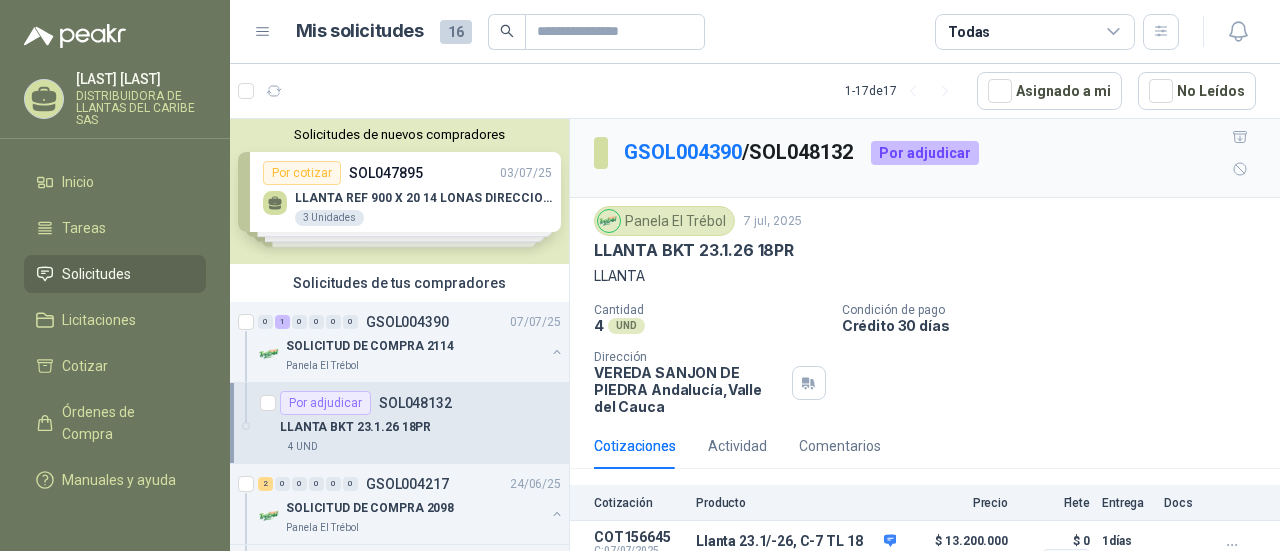 scroll, scrollTop: 0, scrollLeft: 0, axis: both 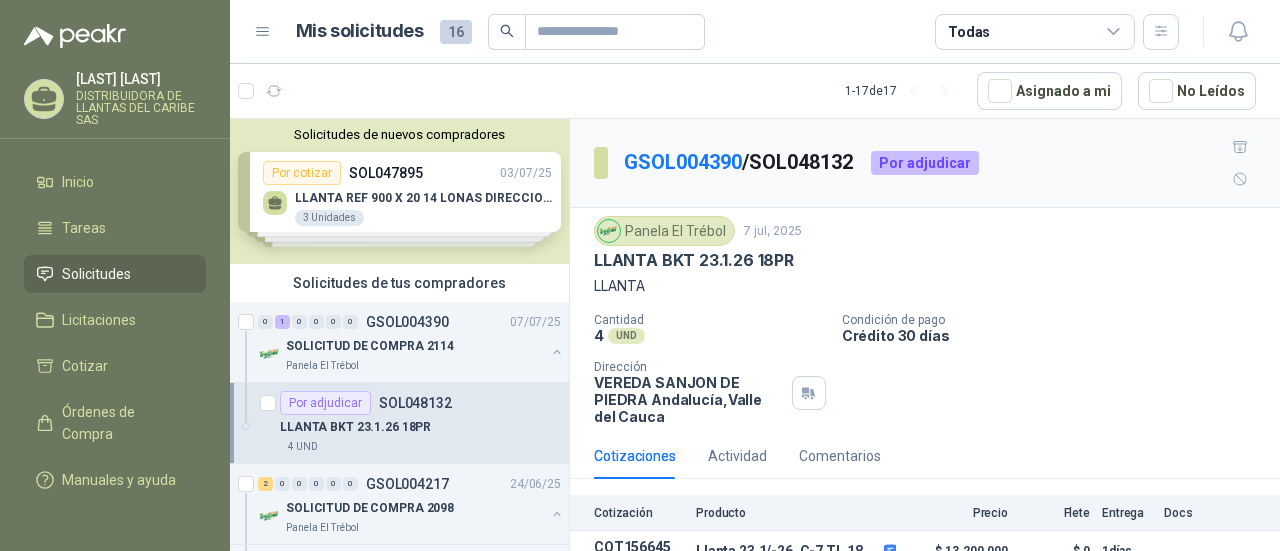 click on "Por adjudicar" at bounding box center (925, 163) 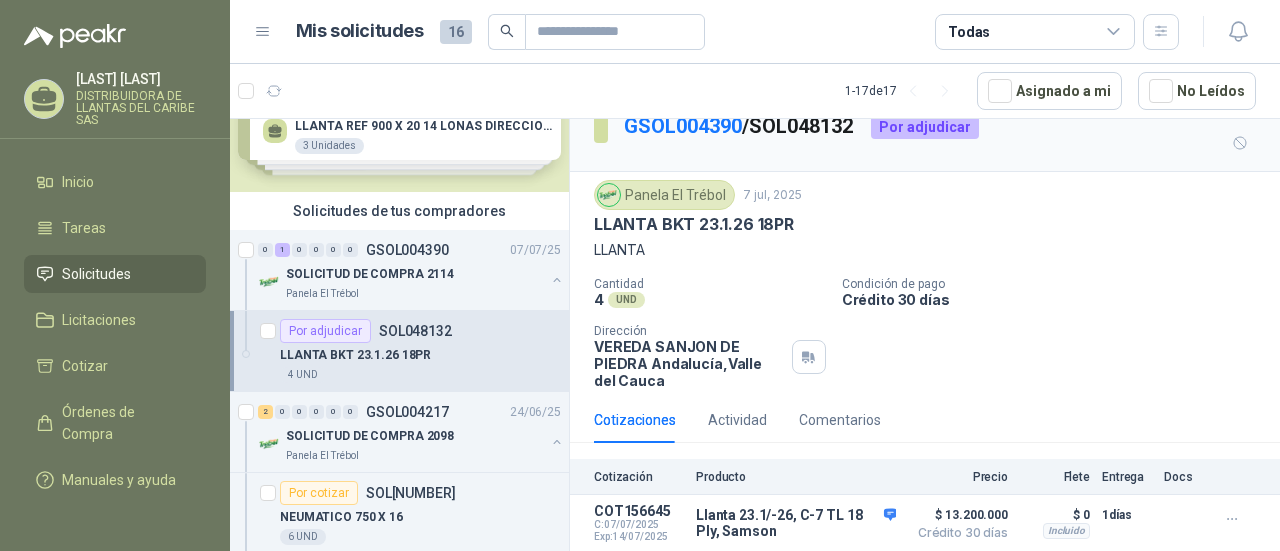 scroll, scrollTop: 100, scrollLeft: 0, axis: vertical 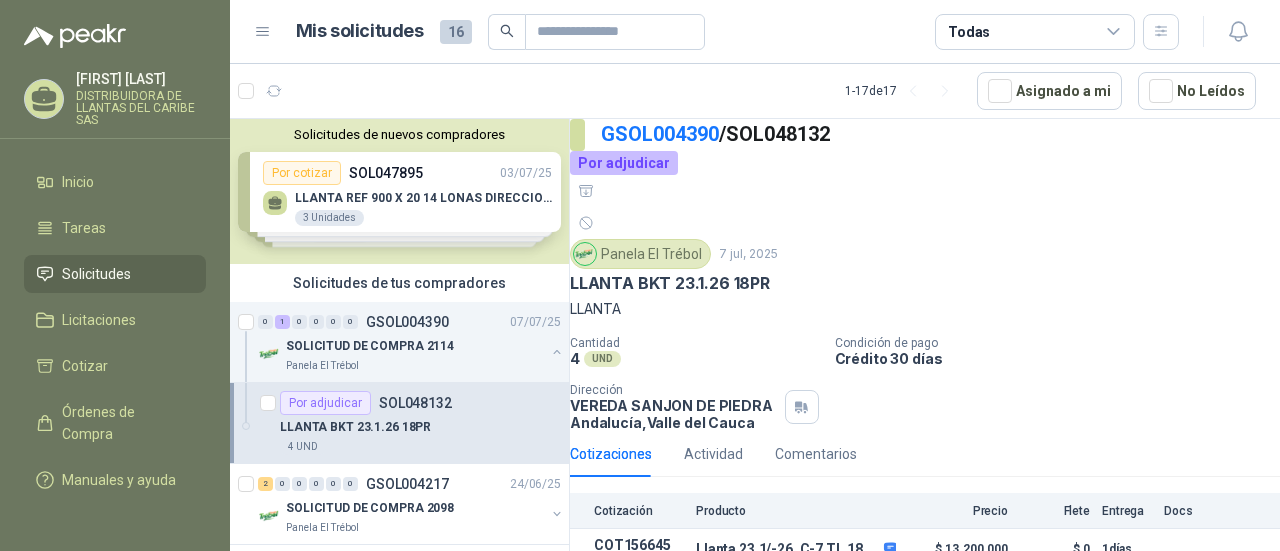 click on "Por adjudicar" at bounding box center [624, 163] 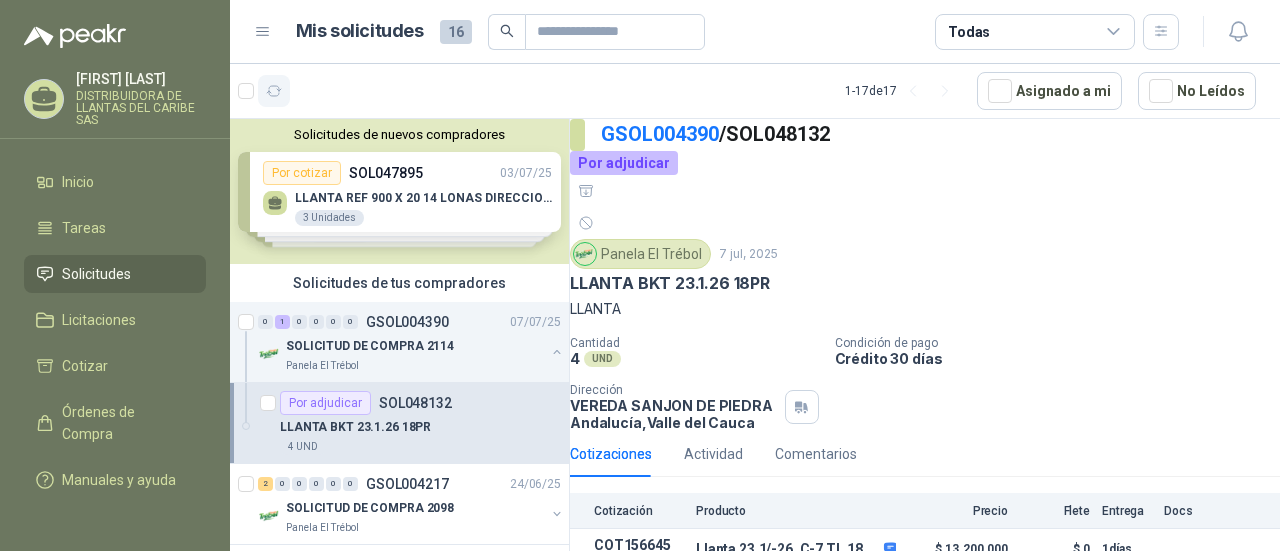 click at bounding box center (274, 91) 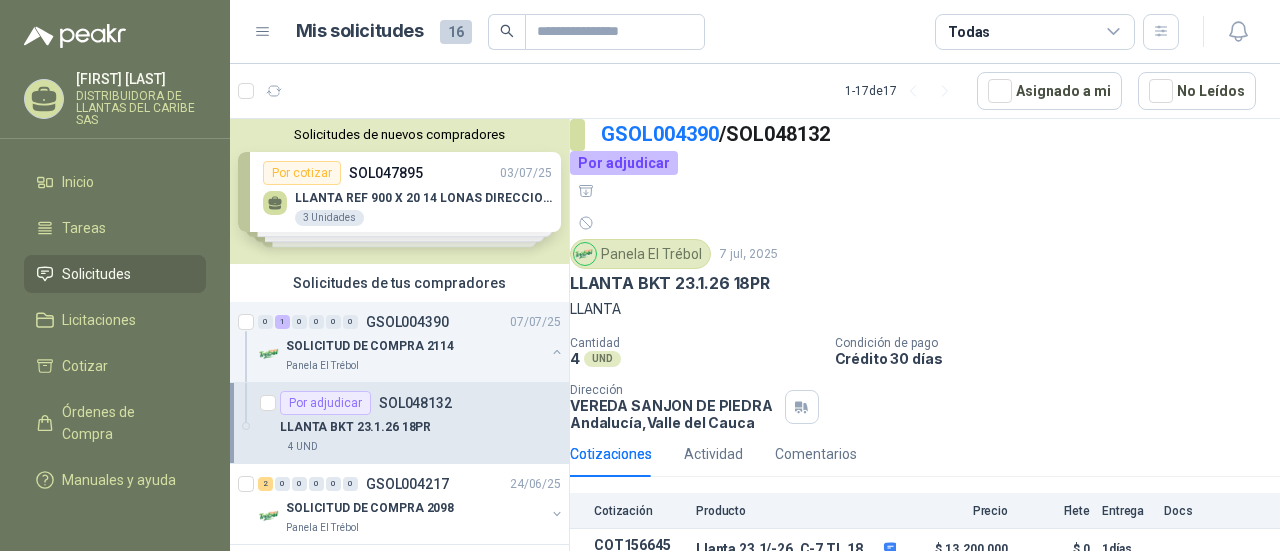 click on "Cantidad 4   UND  Condición de pago Crédito 30 días Dirección VEREDA SANJON DE PIEDRA   Andalucía ,  Valle del Cauca" at bounding box center (925, 383) 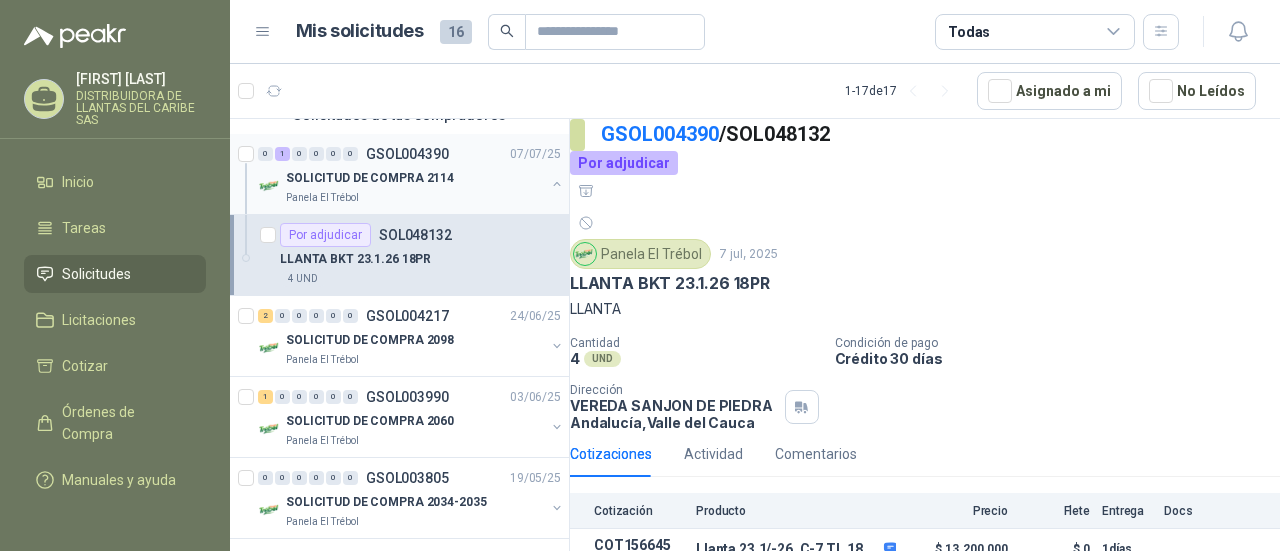 scroll, scrollTop: 200, scrollLeft: 0, axis: vertical 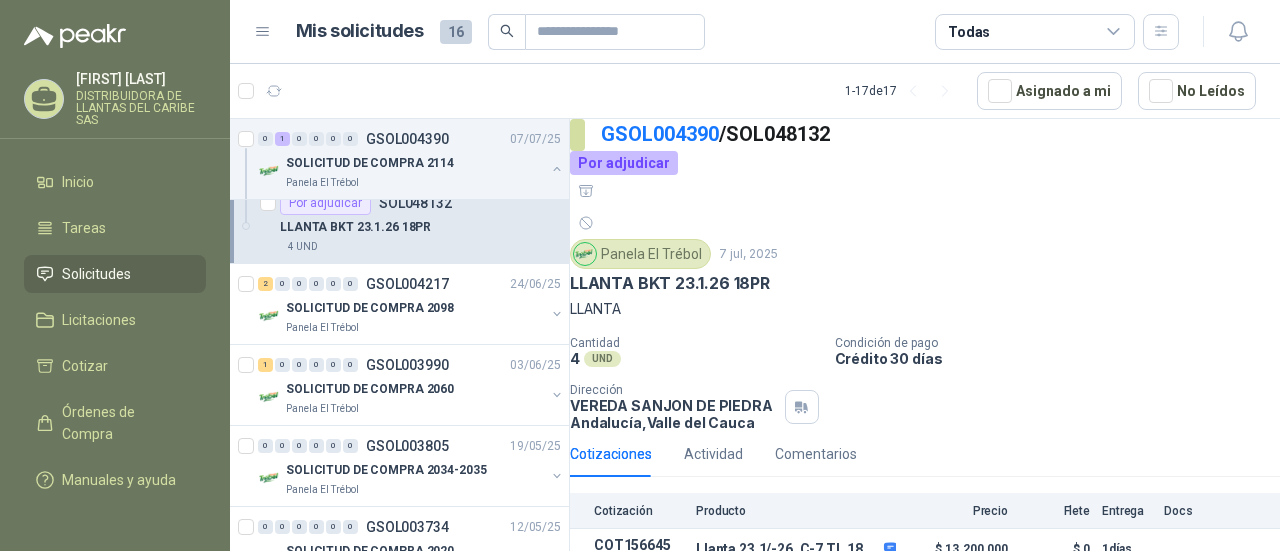 click on "Por adjudicar" at bounding box center [624, 163] 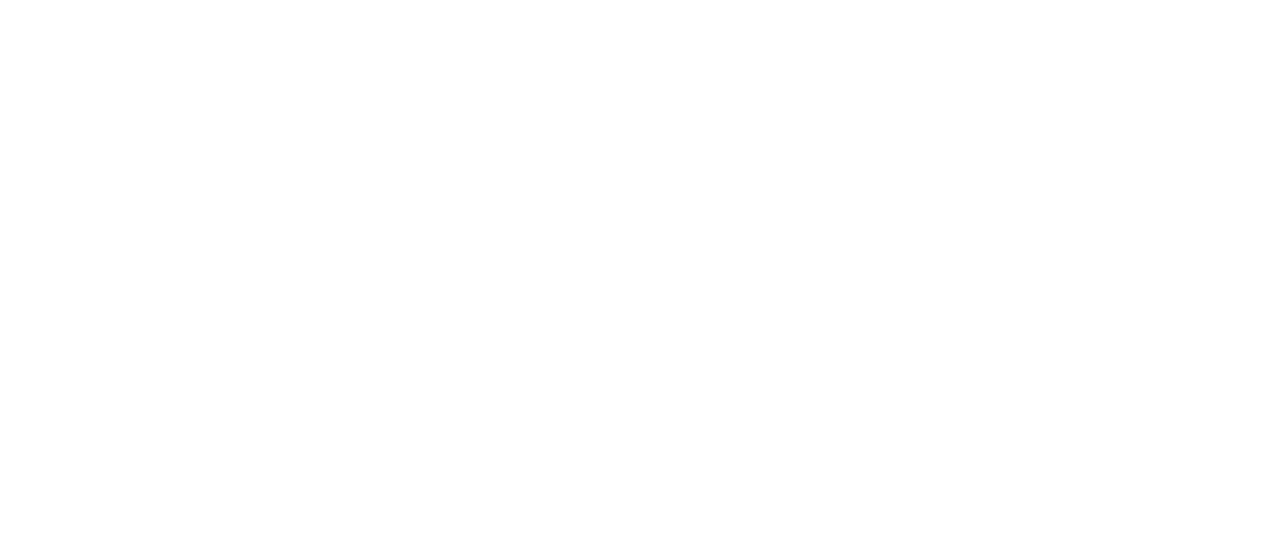 scroll, scrollTop: 0, scrollLeft: 0, axis: both 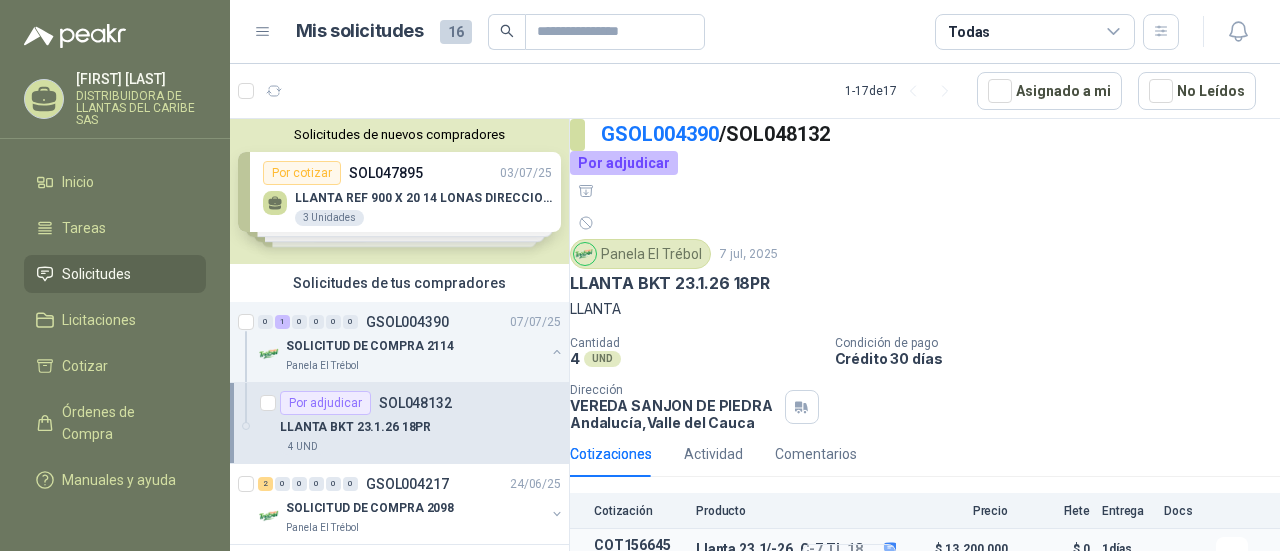 click on "Detalles" at bounding box center [849, 557] 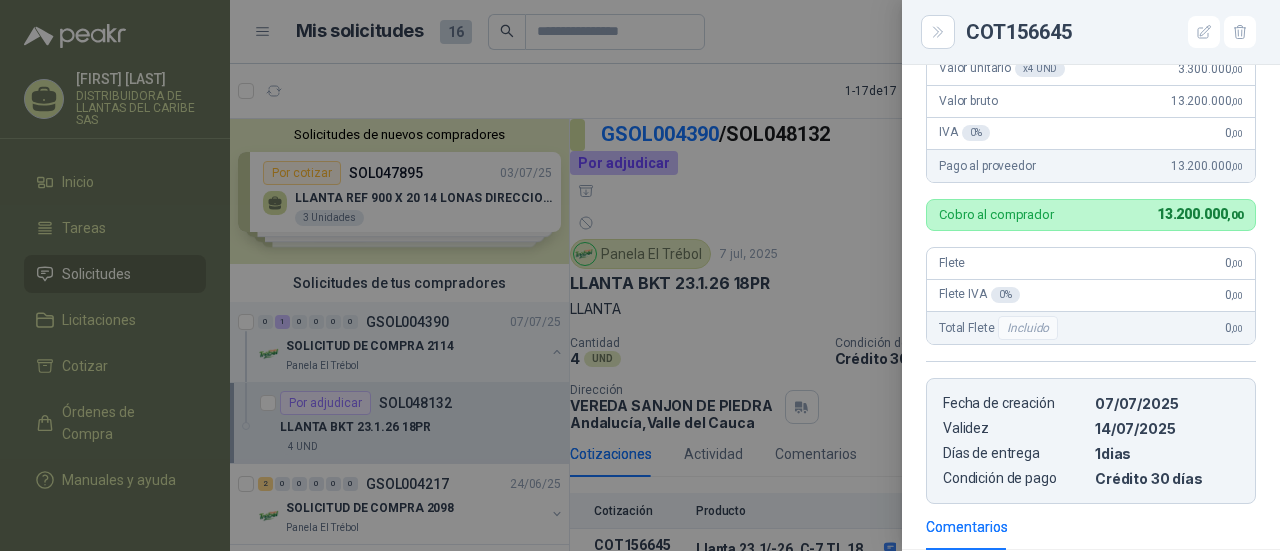scroll, scrollTop: 200, scrollLeft: 0, axis: vertical 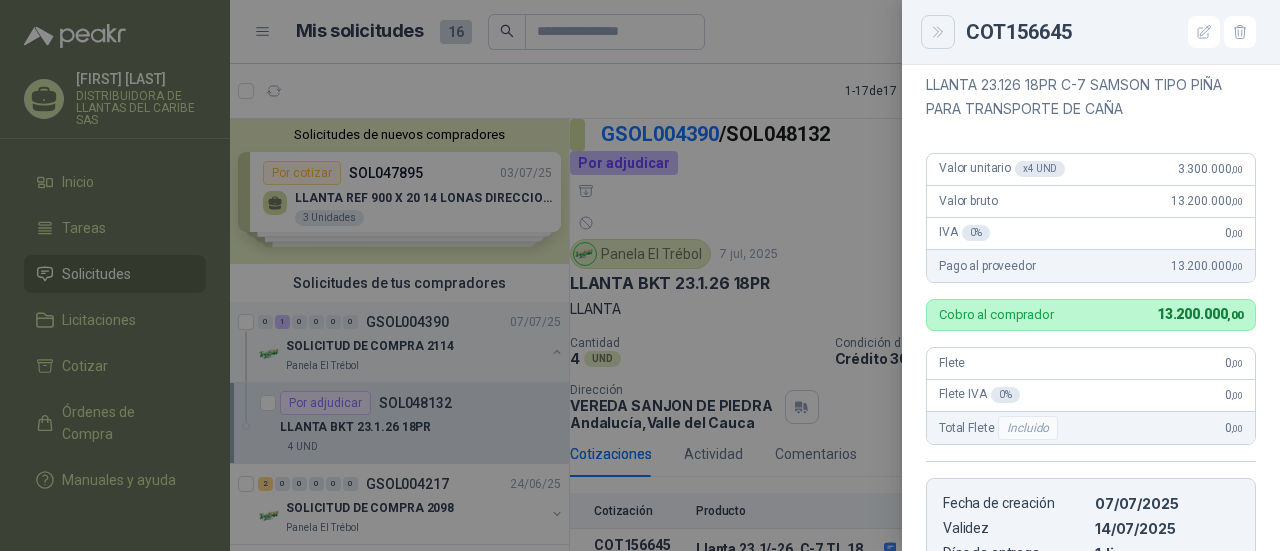 click at bounding box center [938, 32] 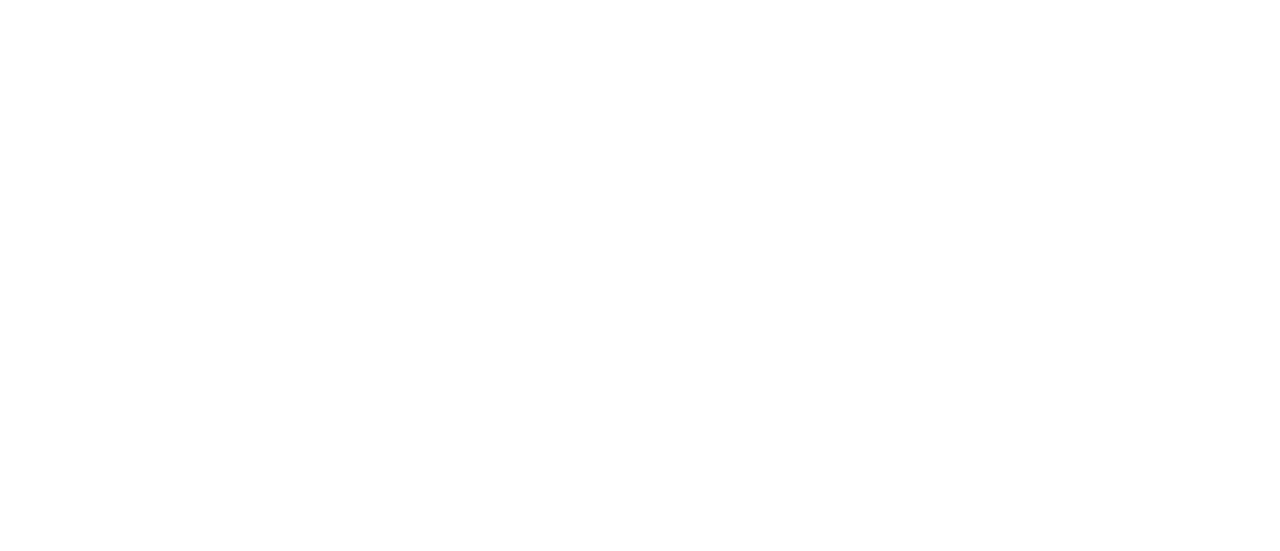 scroll, scrollTop: 0, scrollLeft: 0, axis: both 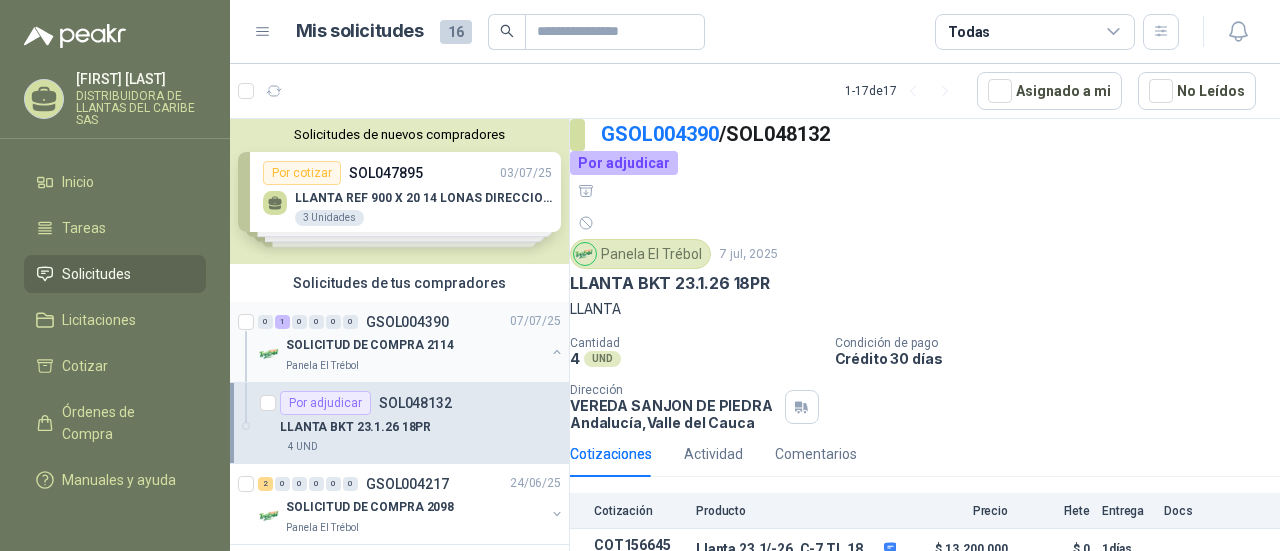 click on "Panela El Trébol" at bounding box center (415, 366) 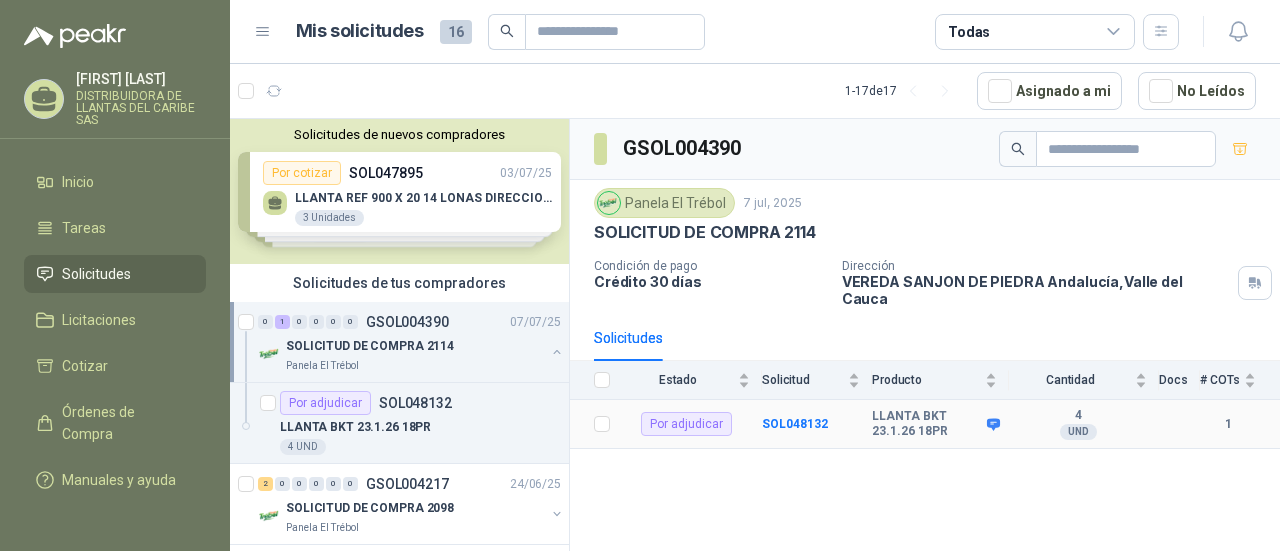 click on "Por adjudicar" at bounding box center [686, 424] 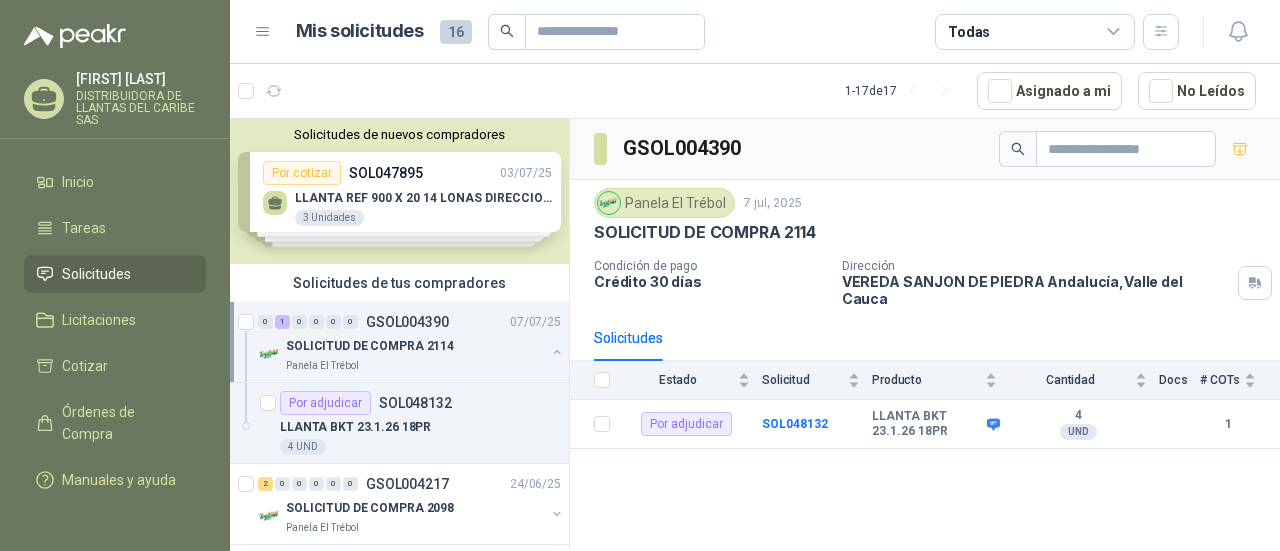 click on "Panela El Trébol 7 jul, 2025   SOLICITUD DE COMPRA 2114 Condición de pago Crédito 30 días Dirección VEREDA SANJON DE PIEDRA   Andalucía ,  Valle del Cauca" at bounding box center [925, 247] 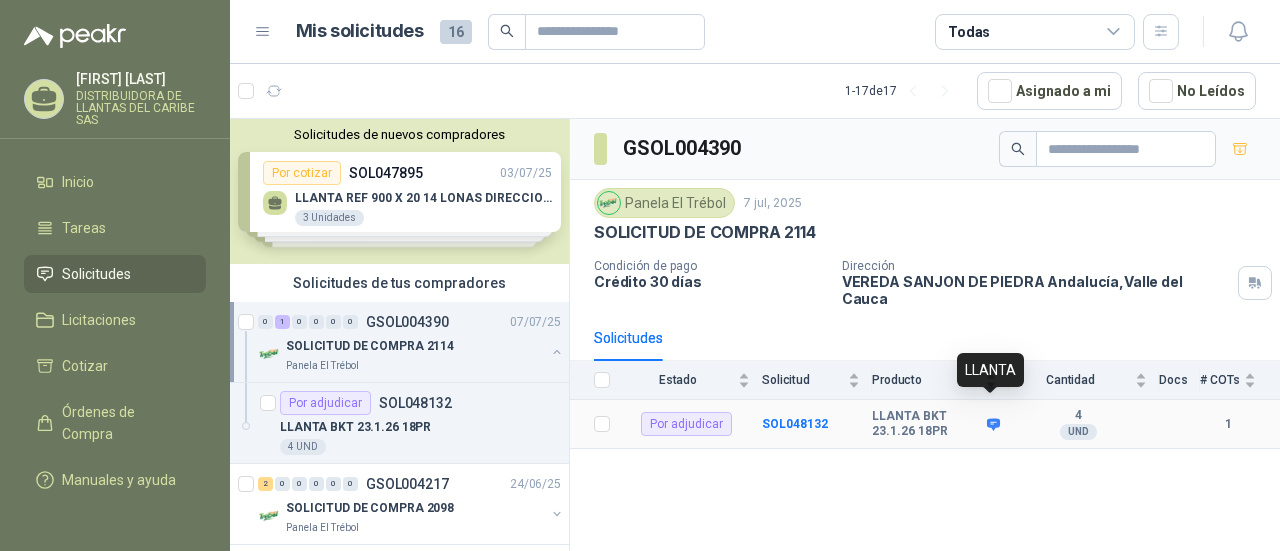 click at bounding box center (993, 424) 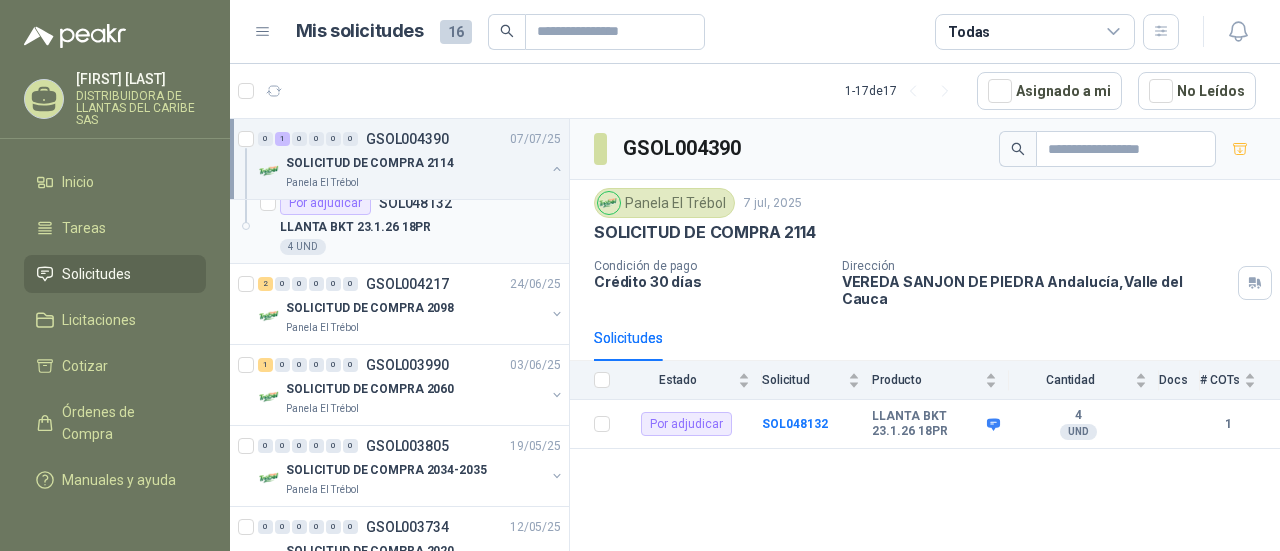 scroll, scrollTop: 100, scrollLeft: 0, axis: vertical 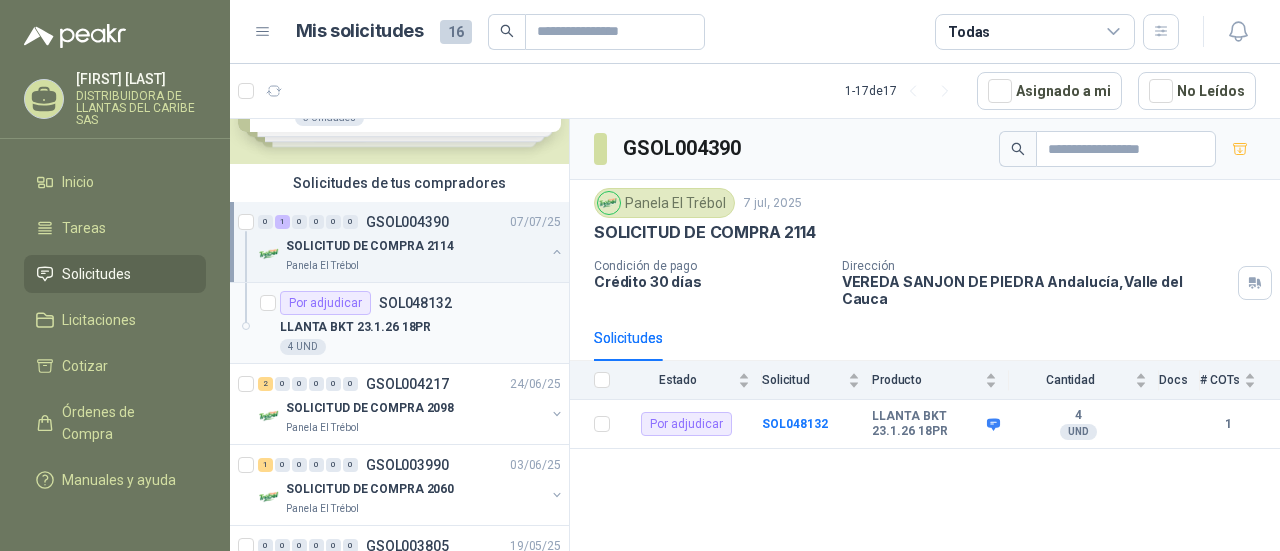 click on "LLANTA BKT 23.1.26 18PR" at bounding box center (420, 327) 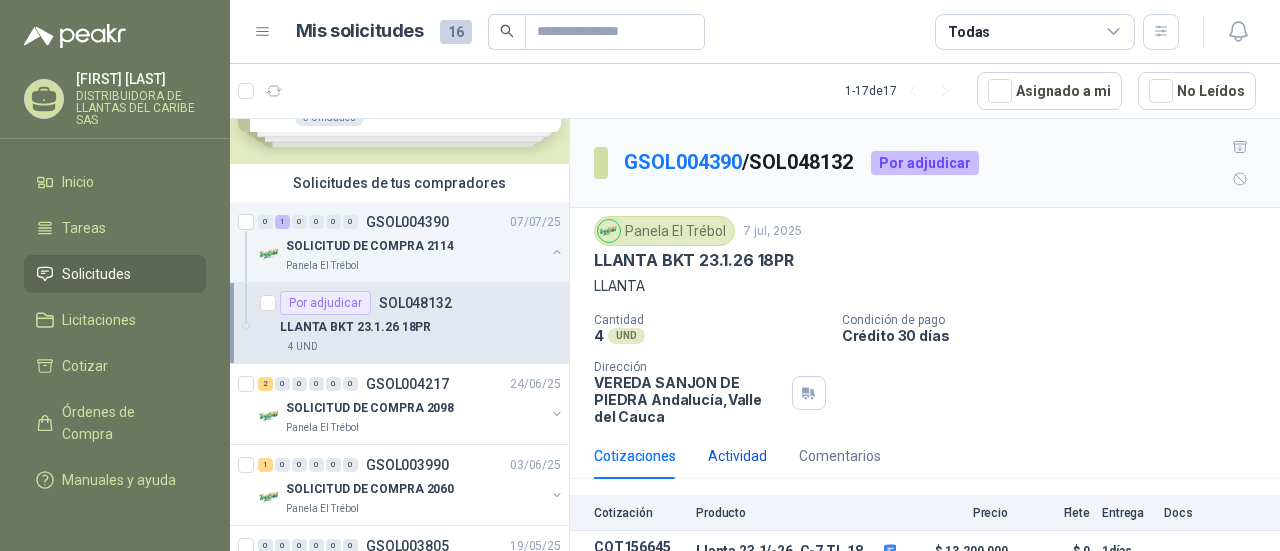 click on "Actividad" at bounding box center [737, 456] 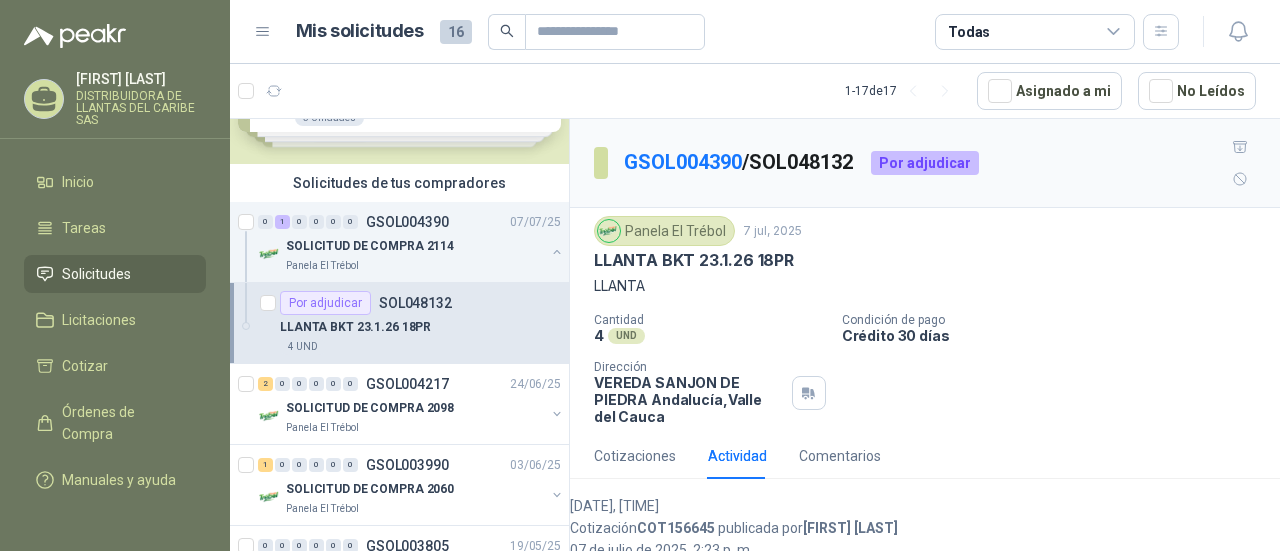 scroll, scrollTop: 87, scrollLeft: 0, axis: vertical 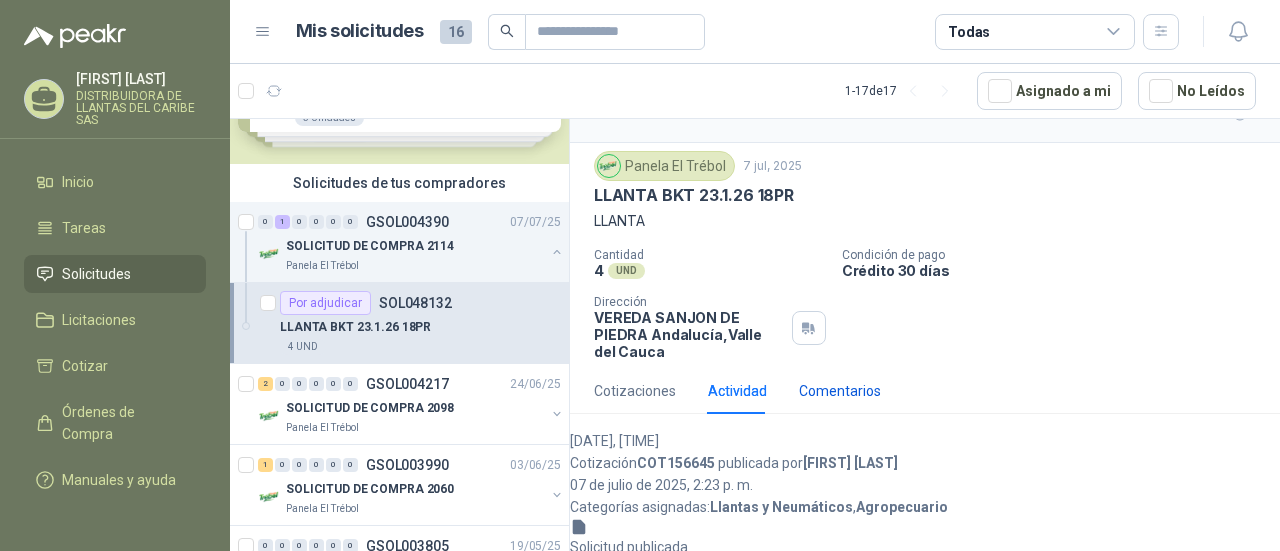 click on "Comentarios" at bounding box center (840, 391) 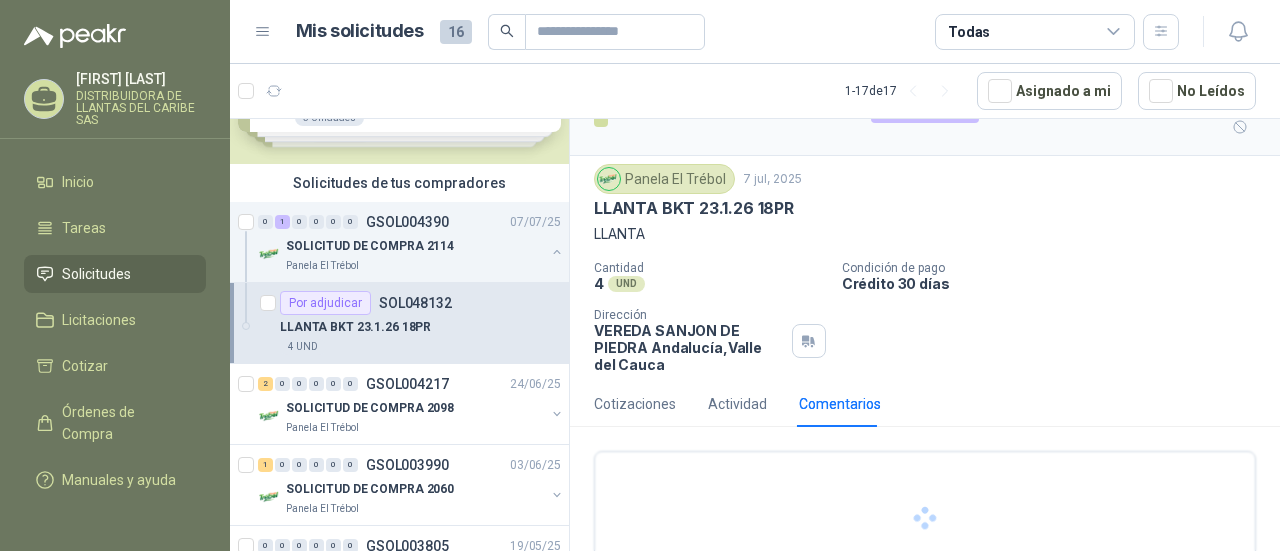 scroll, scrollTop: 87, scrollLeft: 0, axis: vertical 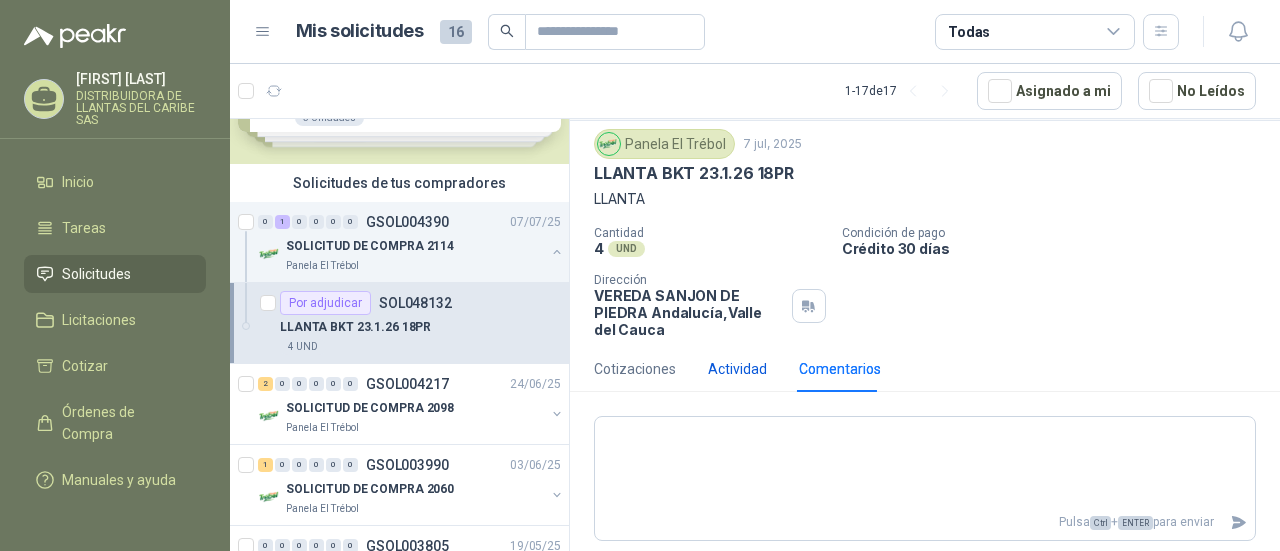 click on "Actividad" at bounding box center (737, 369) 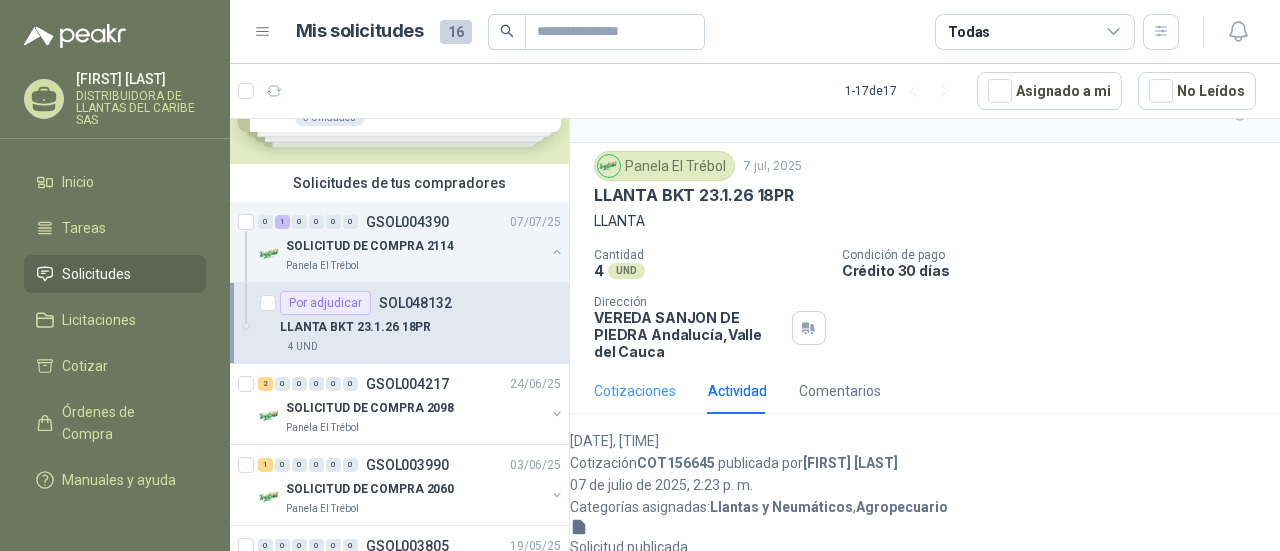 click on "Cotizaciones" at bounding box center [635, 391] 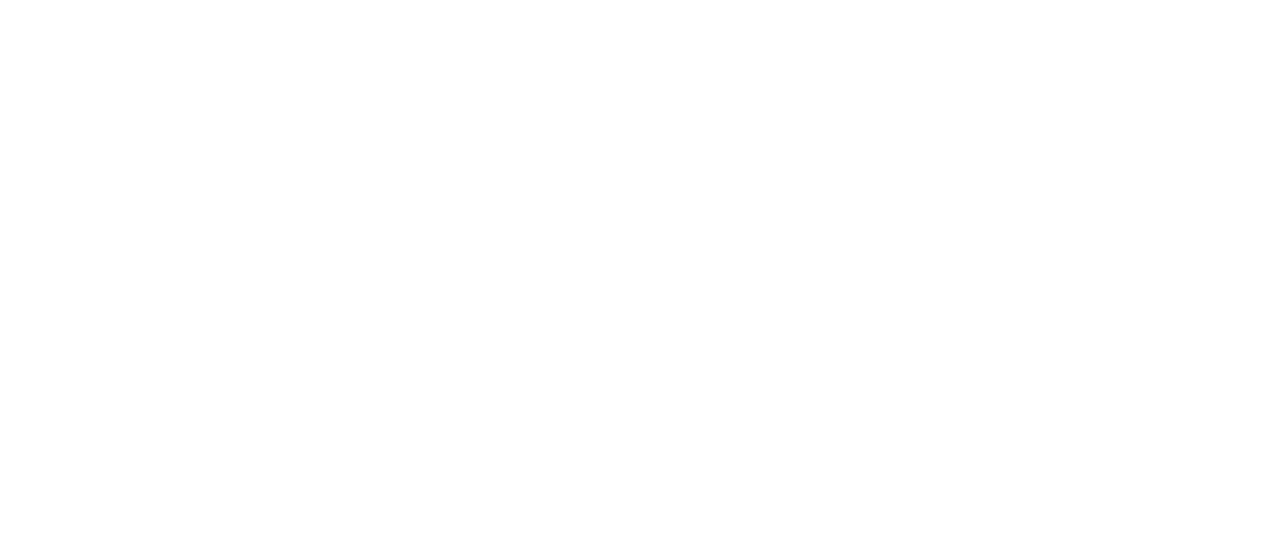 scroll, scrollTop: 0, scrollLeft: 0, axis: both 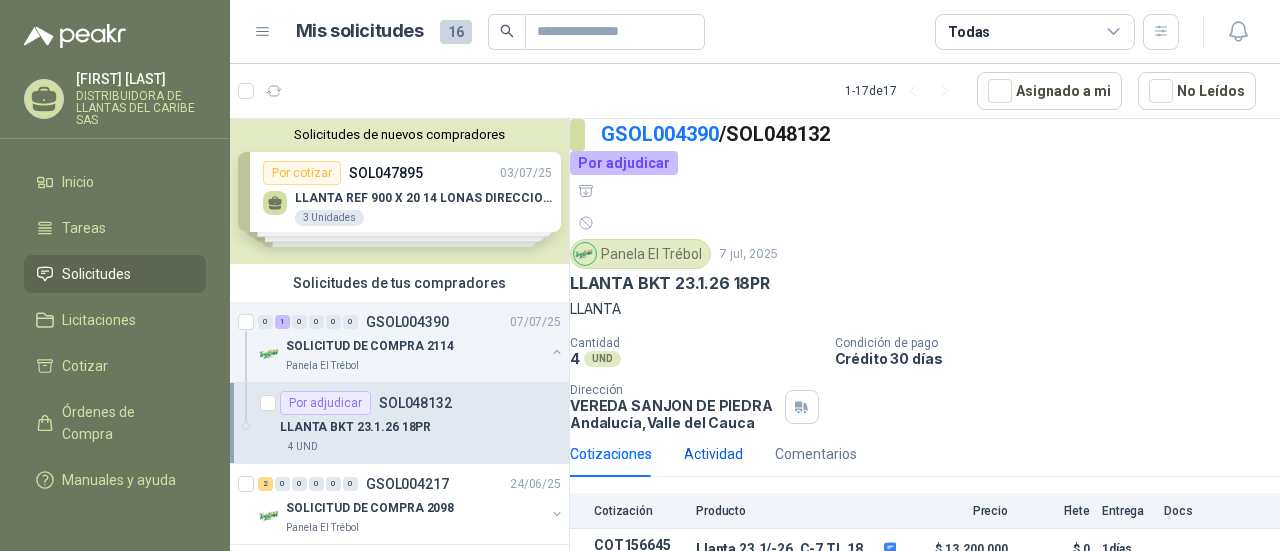 click on "Actividad" at bounding box center (713, 454) 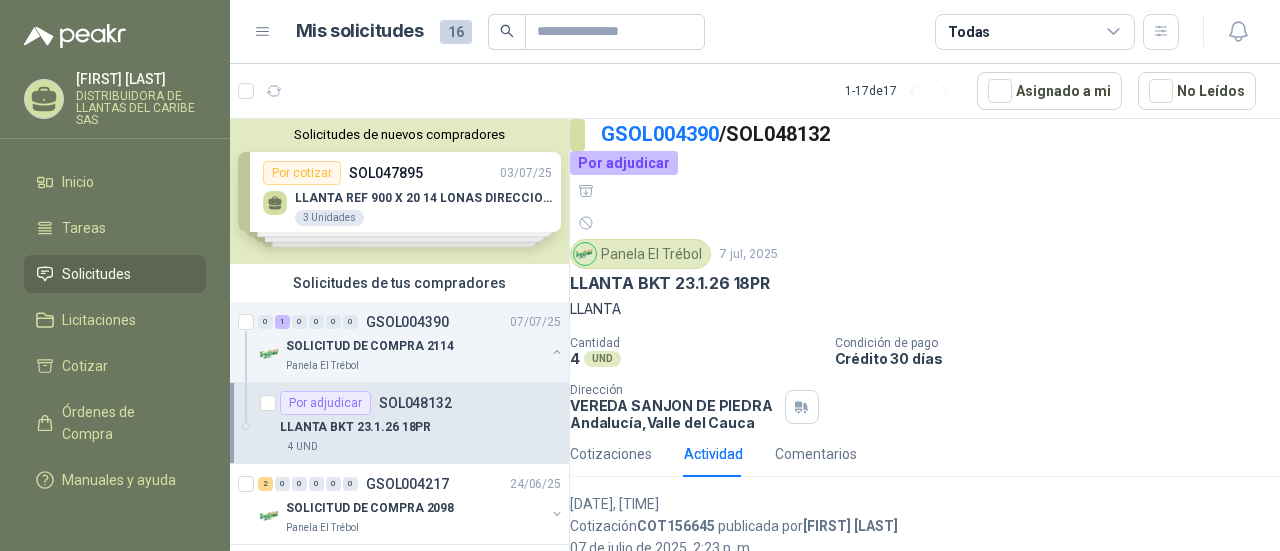 scroll, scrollTop: 87, scrollLeft: 0, axis: vertical 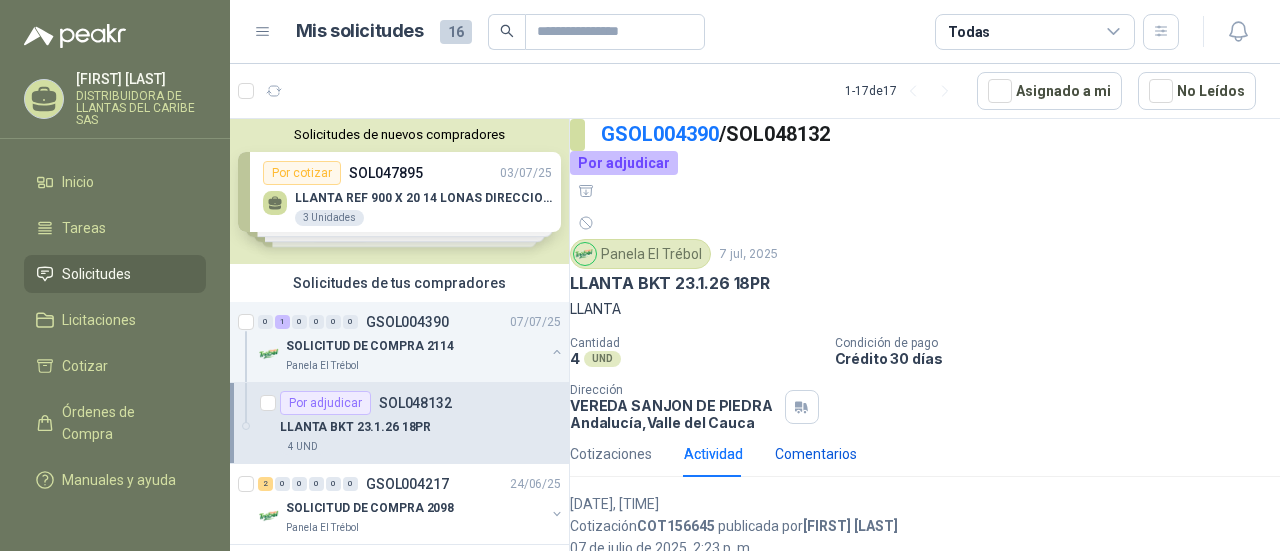 click on "Comentarios" at bounding box center (816, 454) 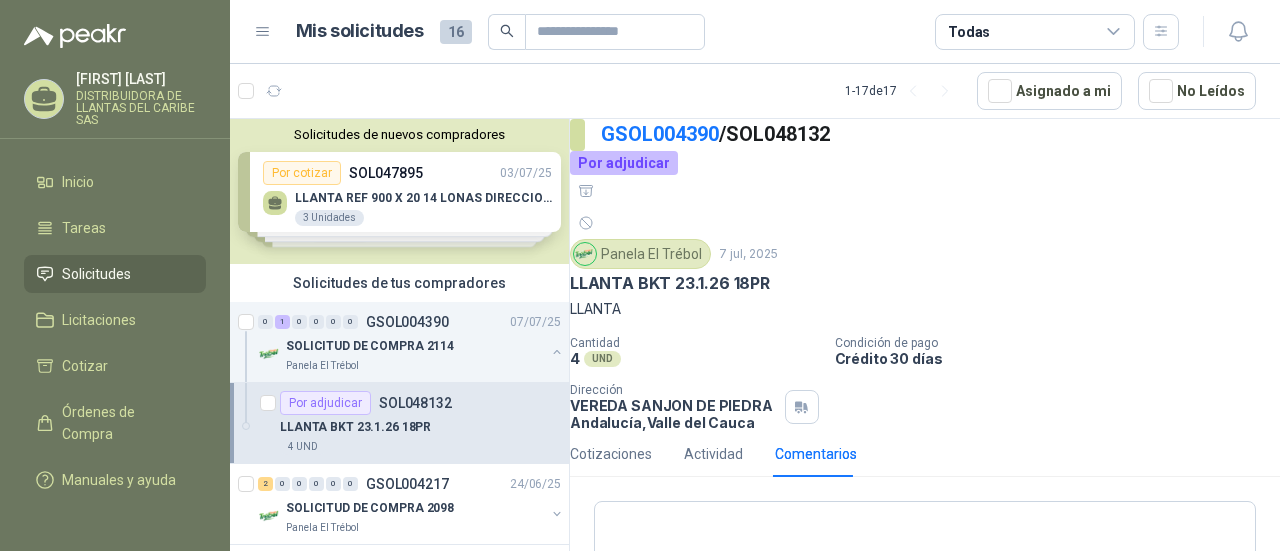 scroll, scrollTop: 87, scrollLeft: 0, axis: vertical 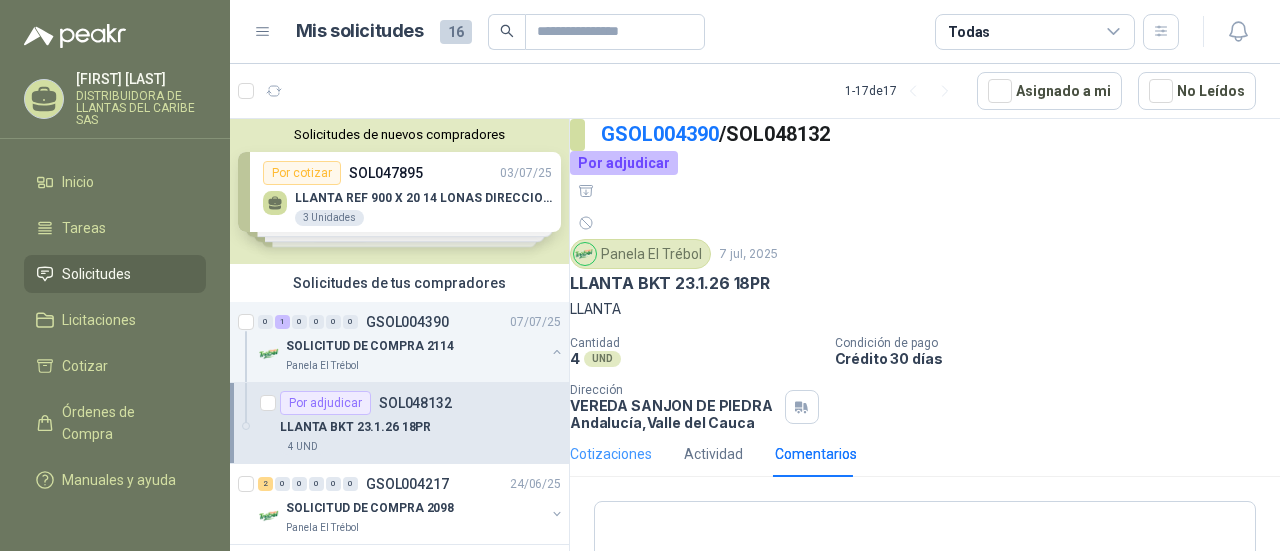 click on "Cotizaciones" at bounding box center [611, 454] 